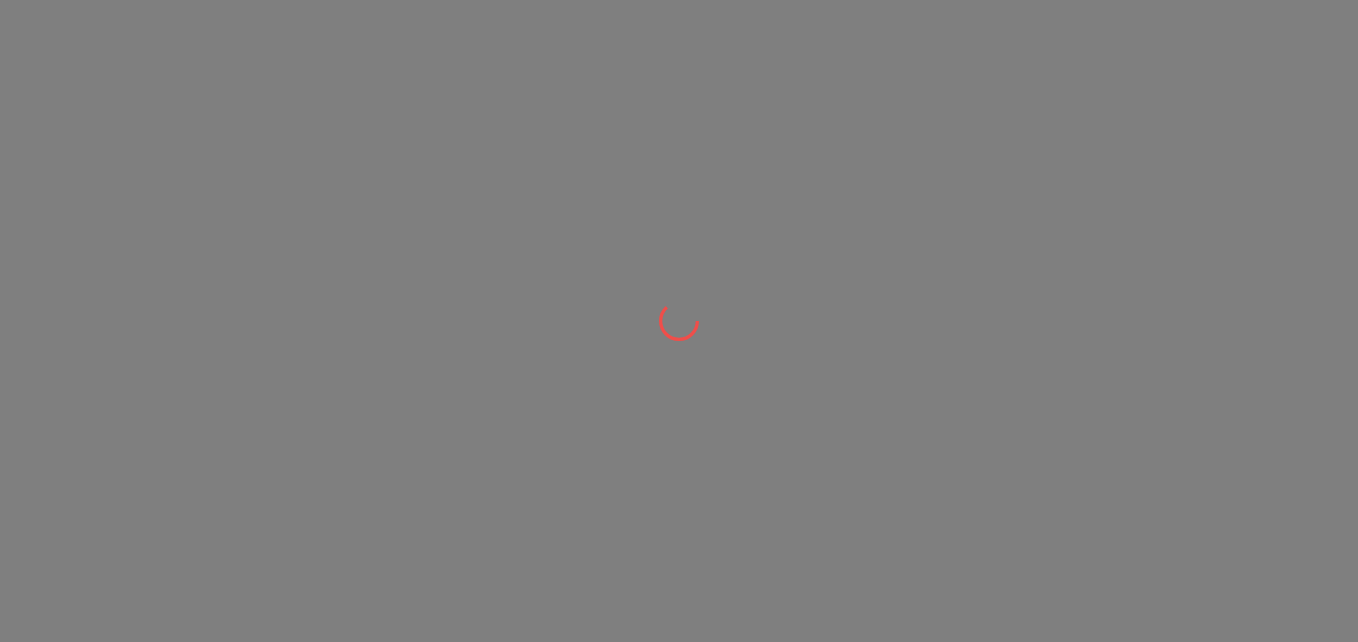 scroll, scrollTop: 0, scrollLeft: 0, axis: both 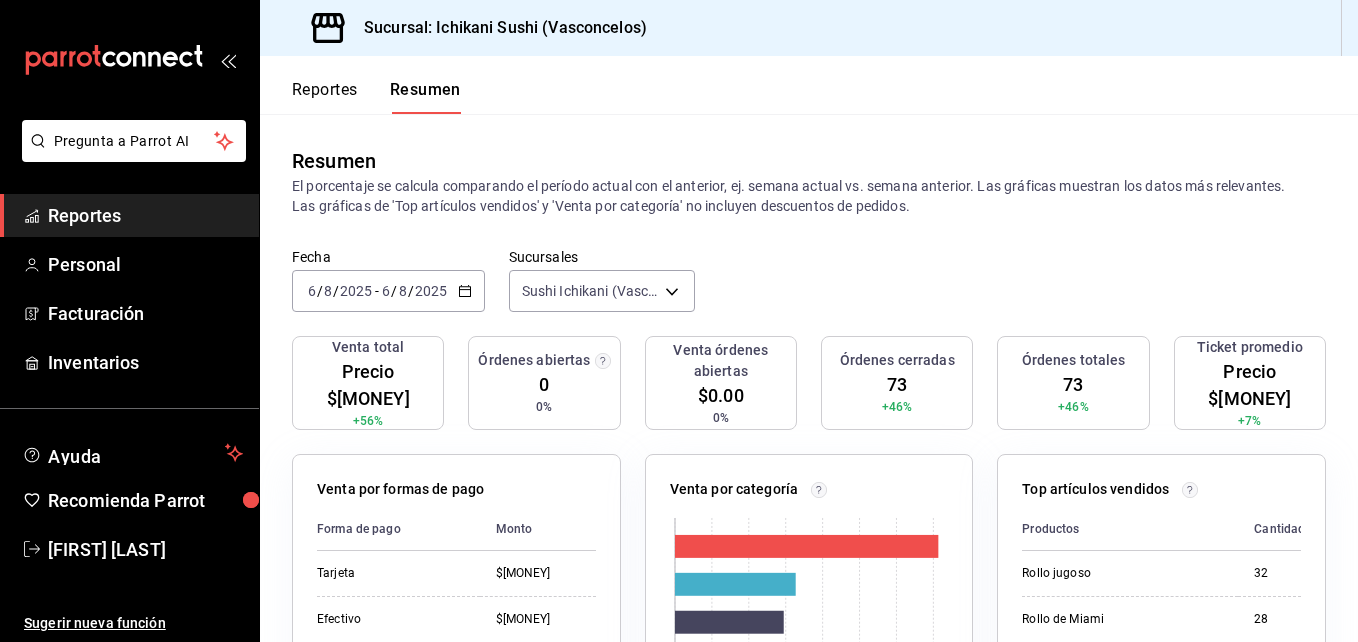 click on "Reportes" at bounding box center [325, 97] 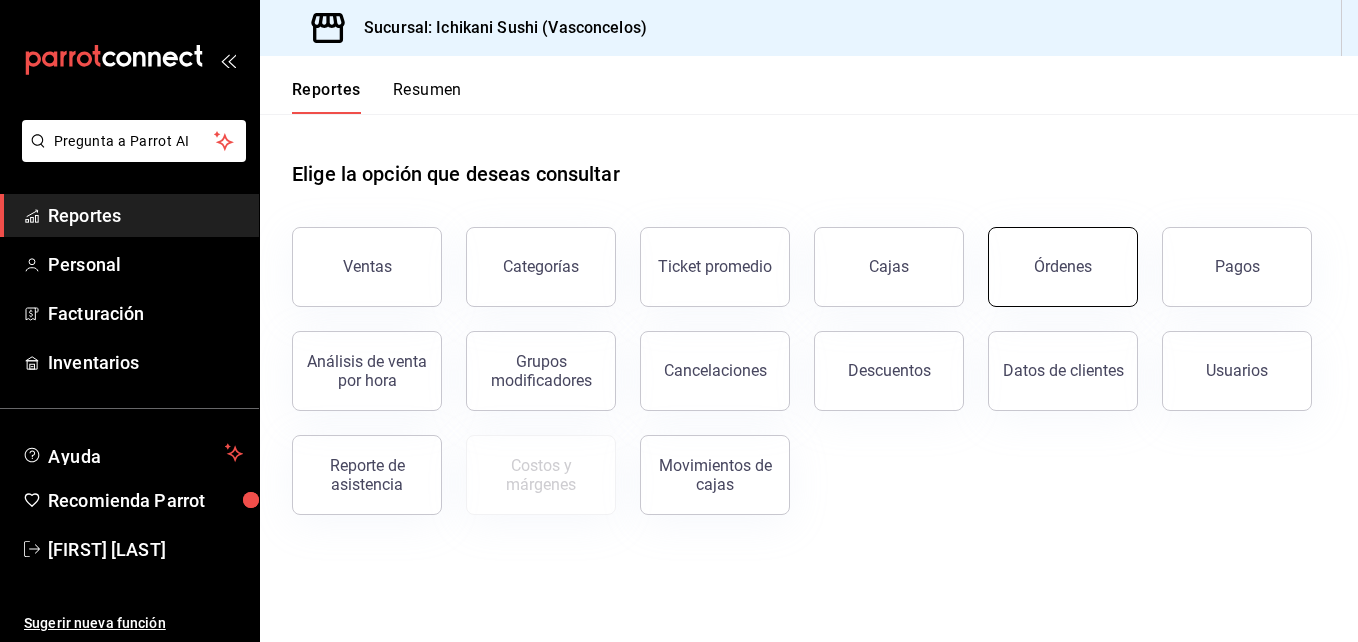 click on "Órdenes" at bounding box center [1063, 267] 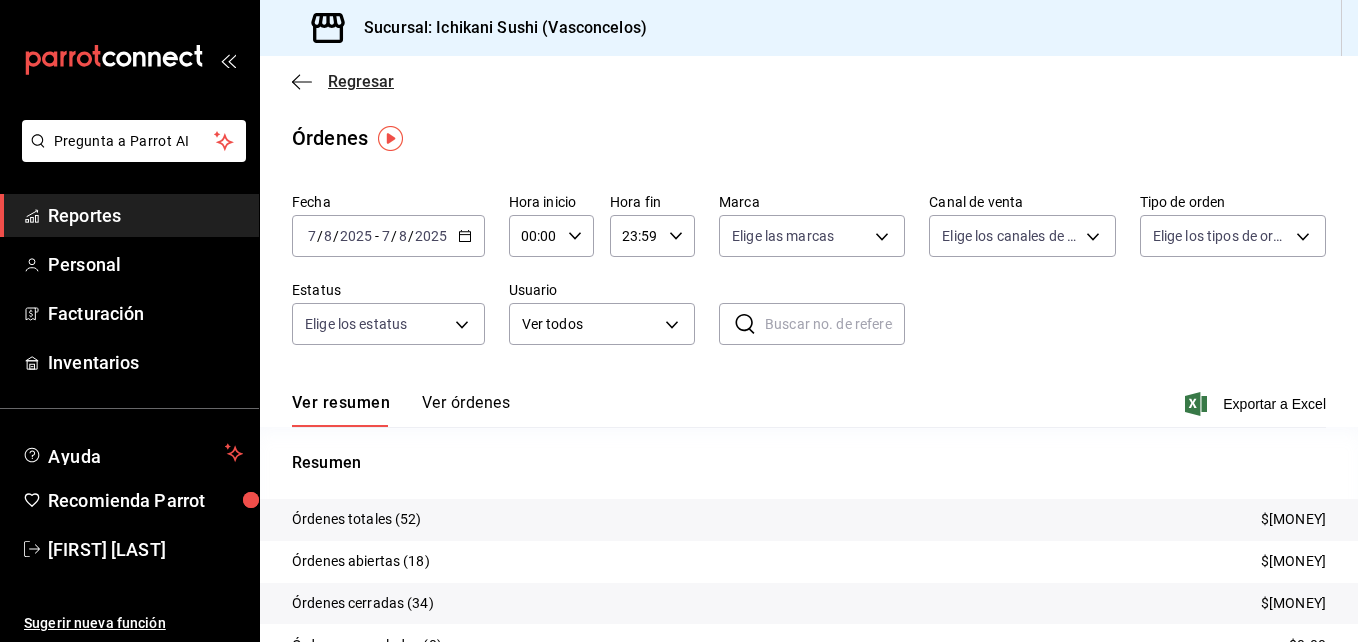 click 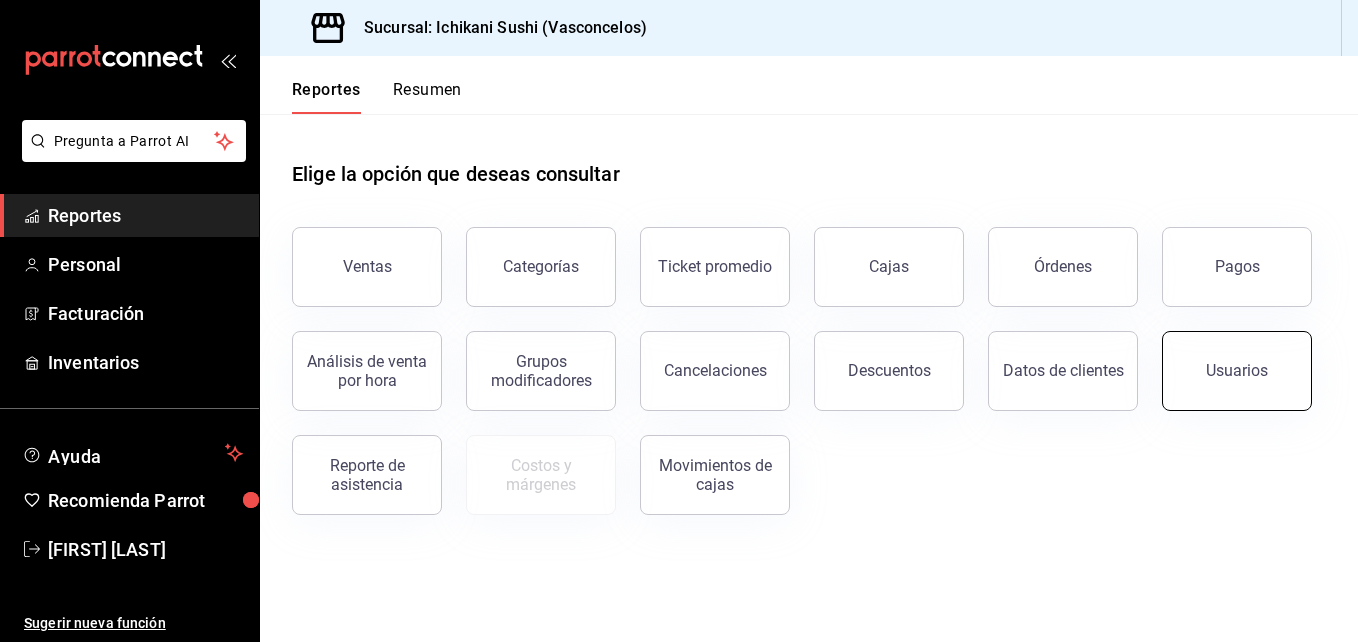 click on "Usuarios" at bounding box center [1237, 371] 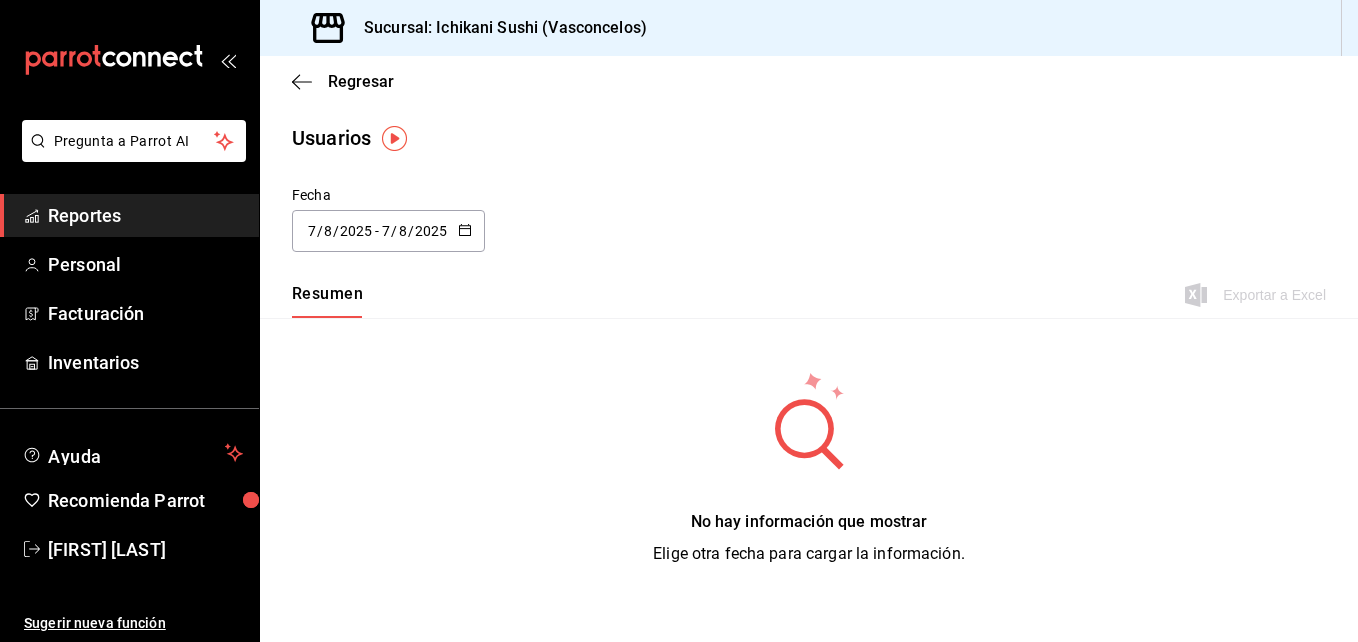 click on "2025-08-07 7 / 8 / 2025 - 2025-08-07 7 / 8 / 2025" at bounding box center (388, 231) 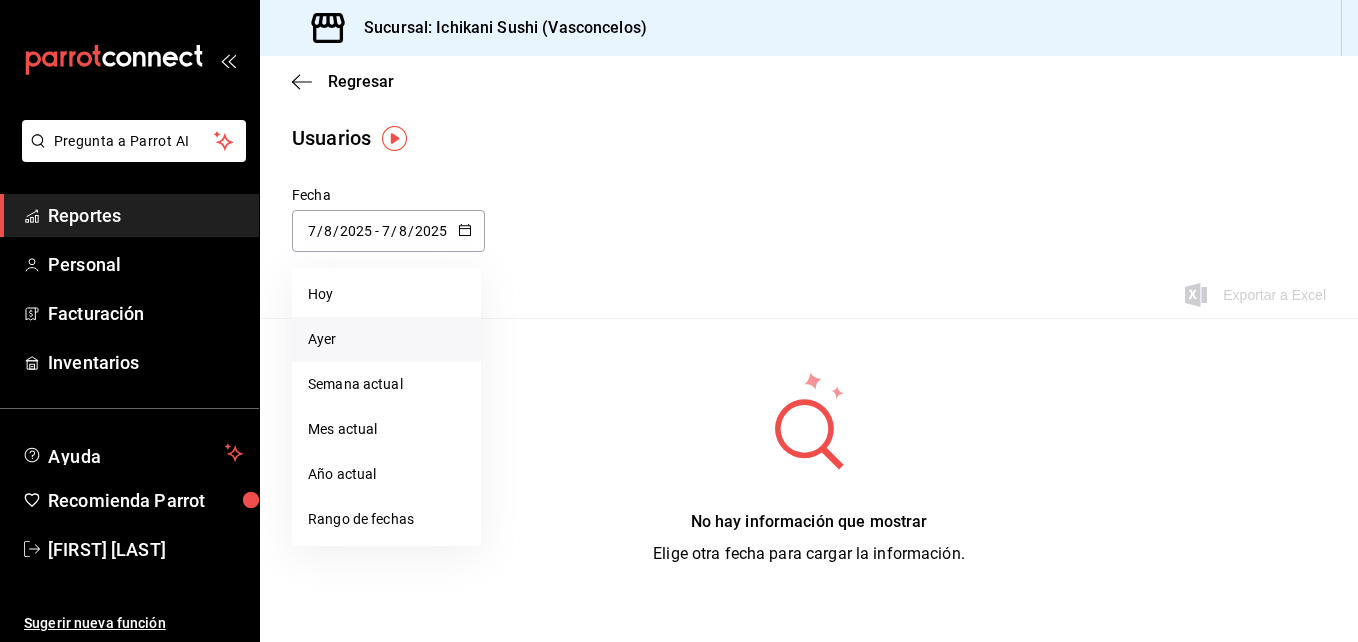 click on "Ayer" at bounding box center (386, 339) 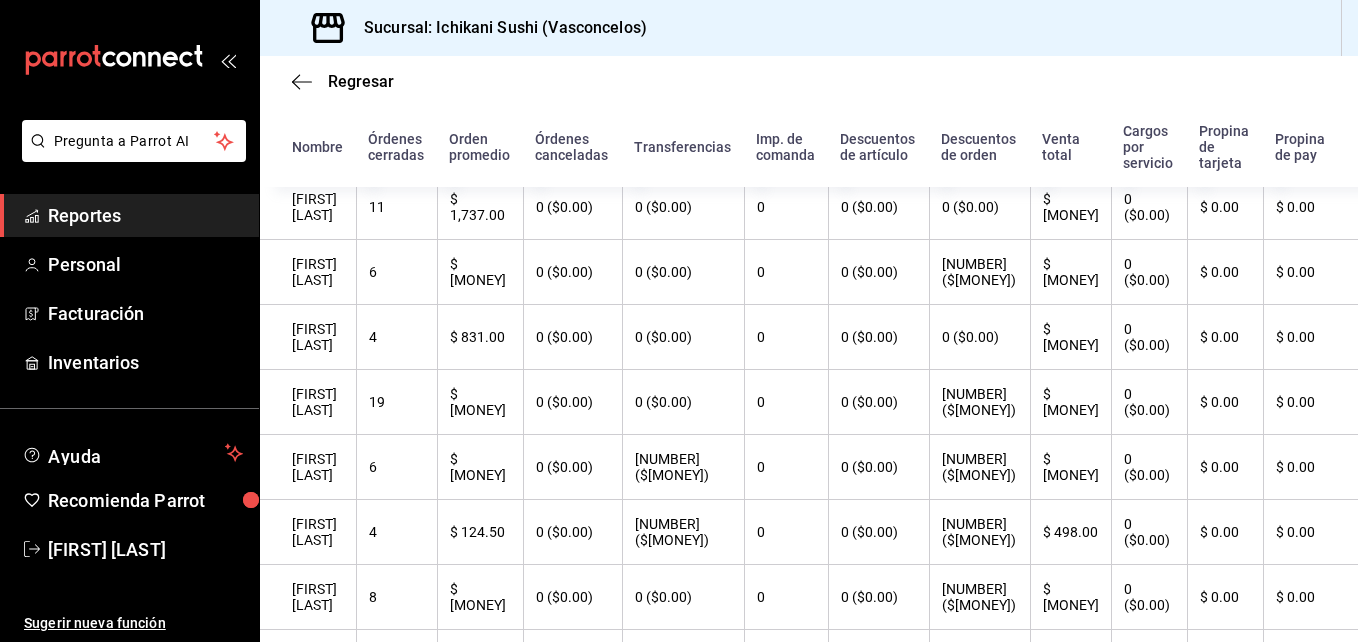 scroll, scrollTop: 300, scrollLeft: 0, axis: vertical 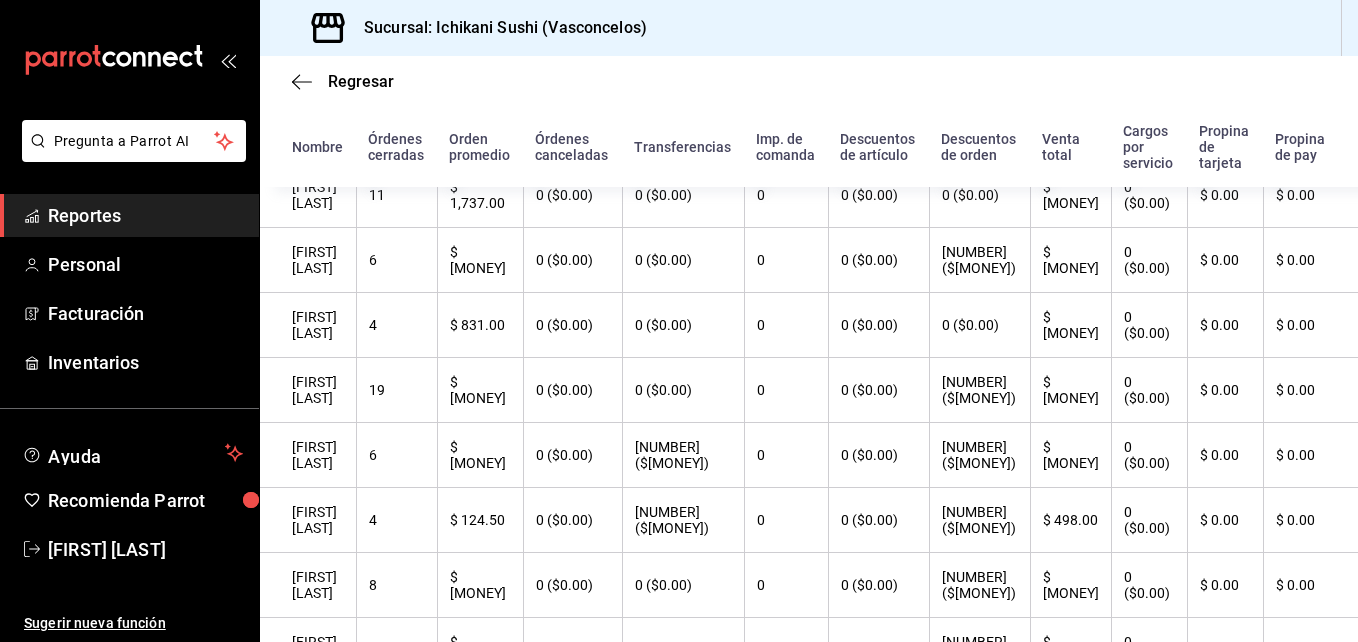 click on "[FIRST] [LAST]" at bounding box center (314, 520) 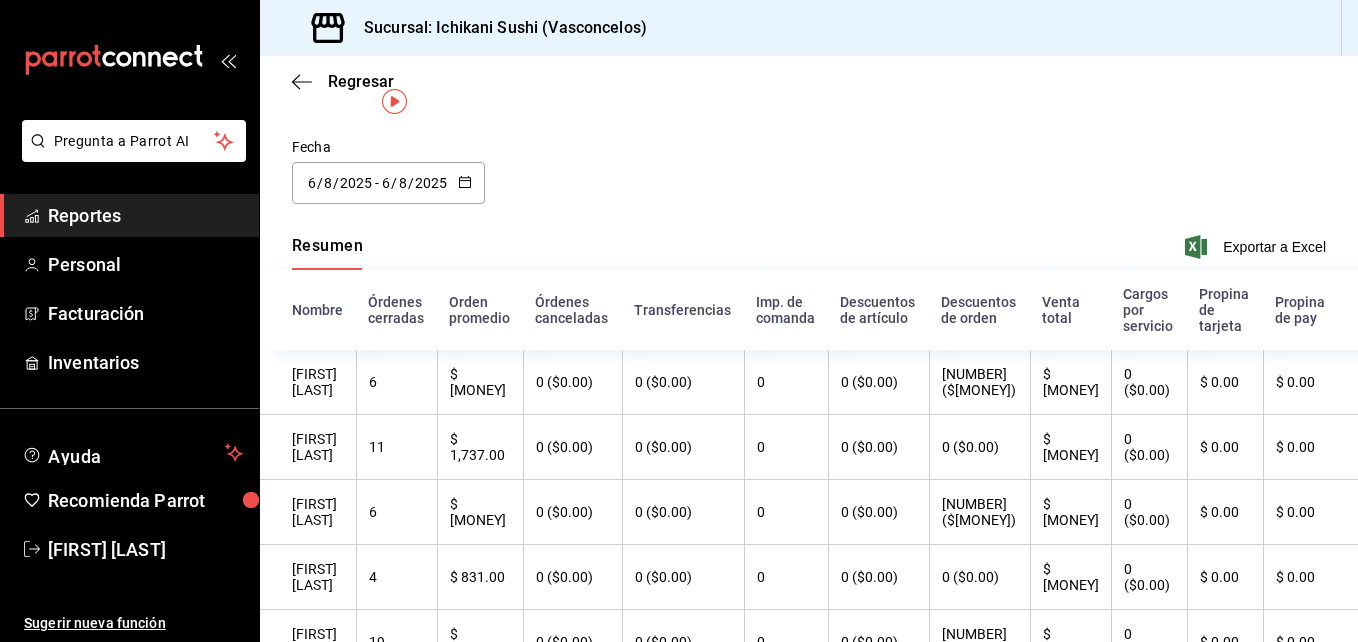 scroll, scrollTop: 0, scrollLeft: 0, axis: both 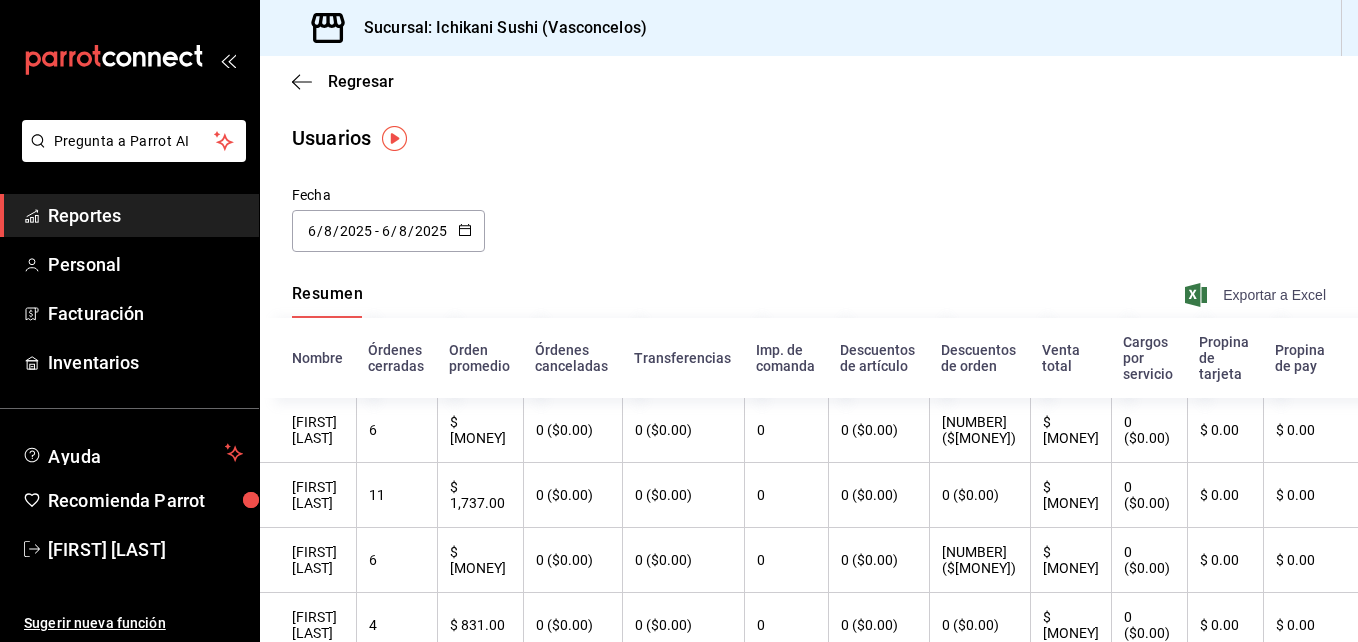 click on "Exportar a Excel" at bounding box center (1274, 295) 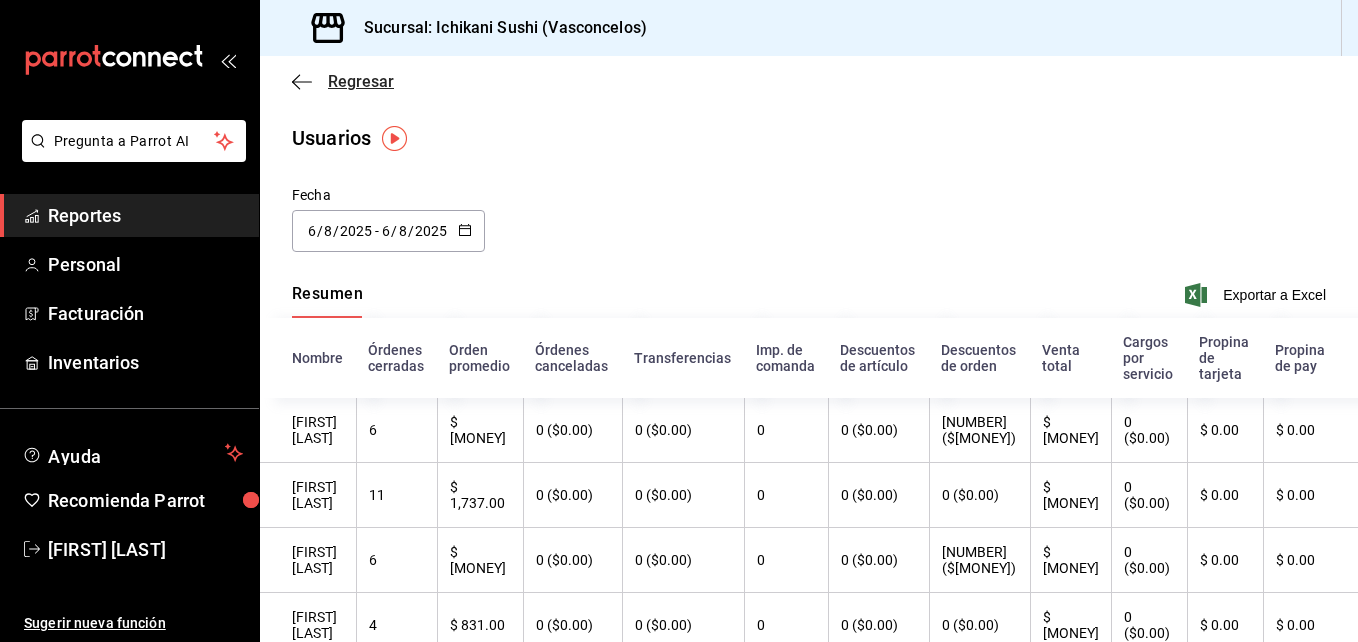 click 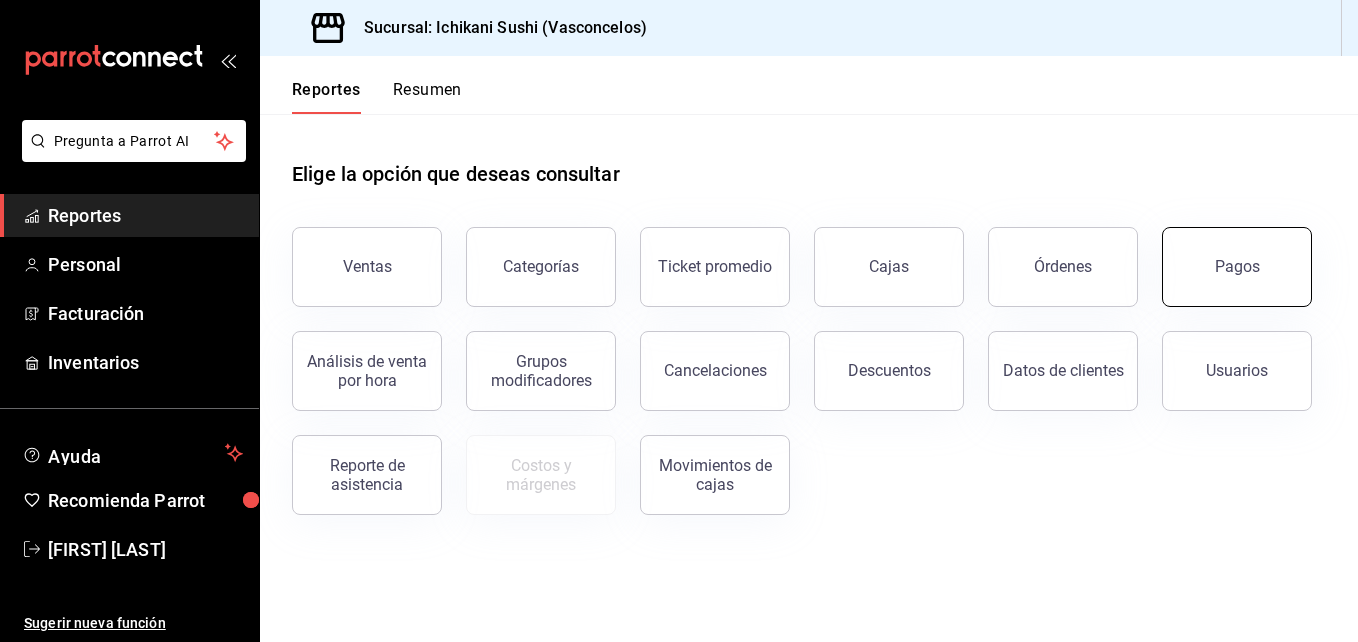 click on "Pagos" at bounding box center [1237, 267] 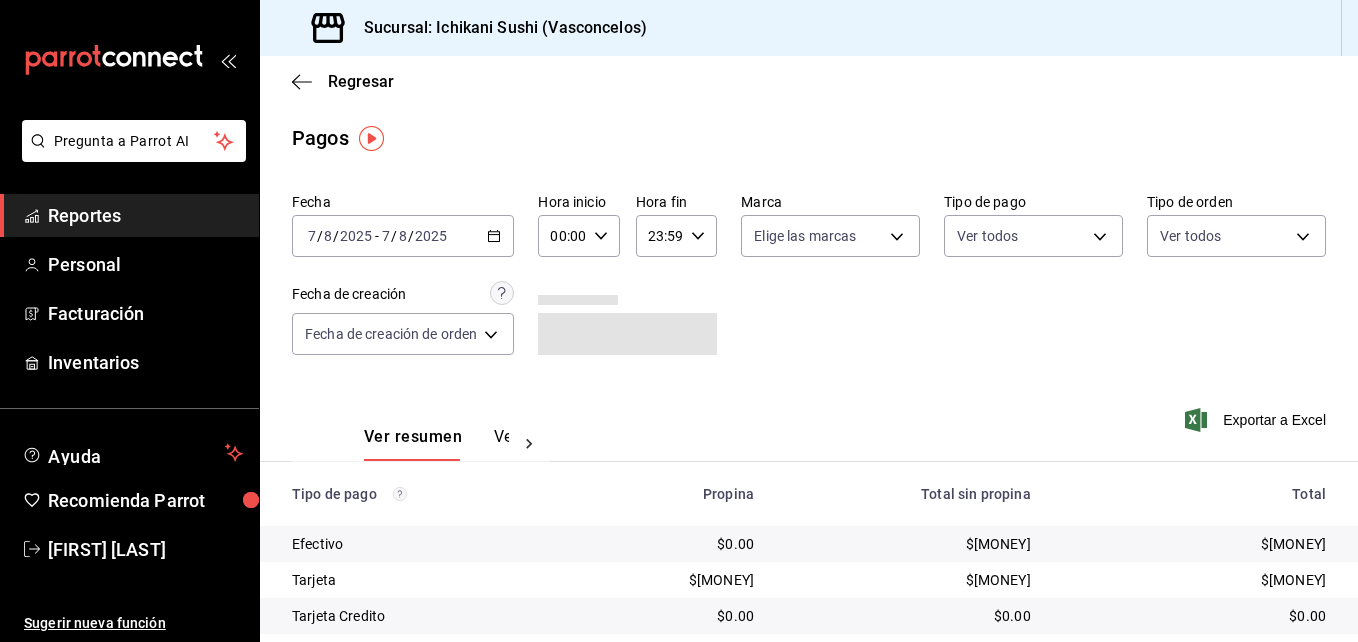 click on "2025-08-07 7 / 8 / 2025 - 2025-08-07 7 / 8 / 2025" at bounding box center [403, 236] 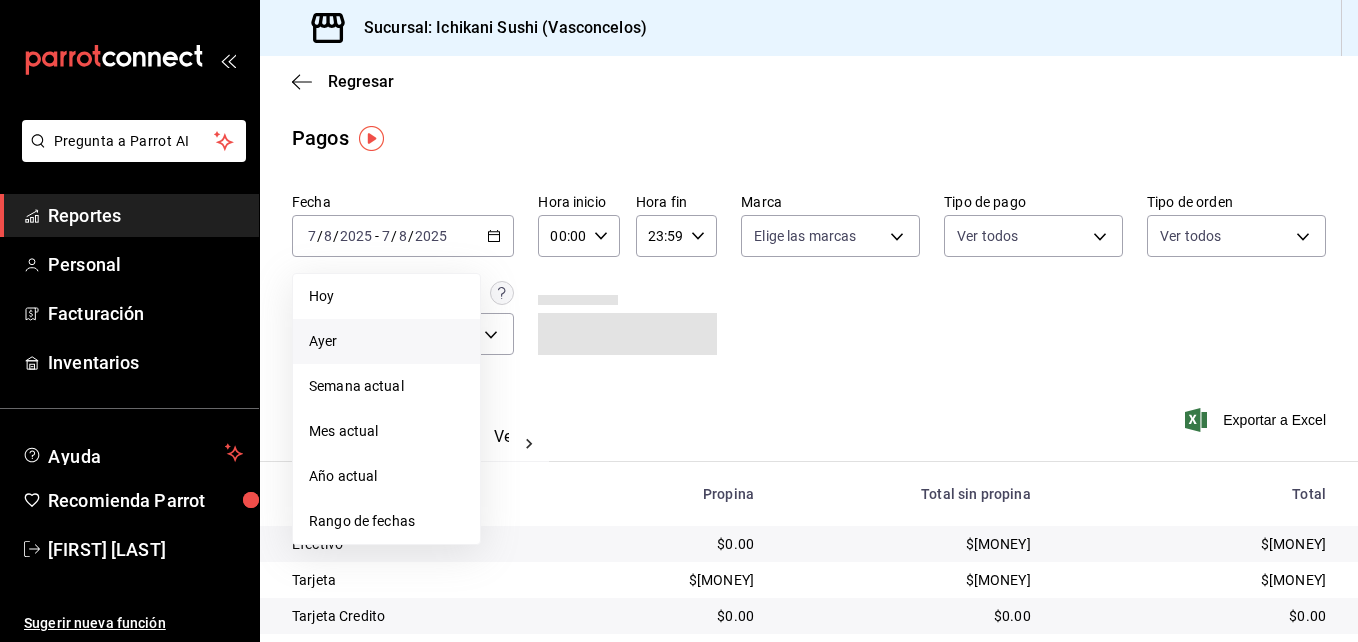 click on "Ayer" at bounding box center (386, 341) 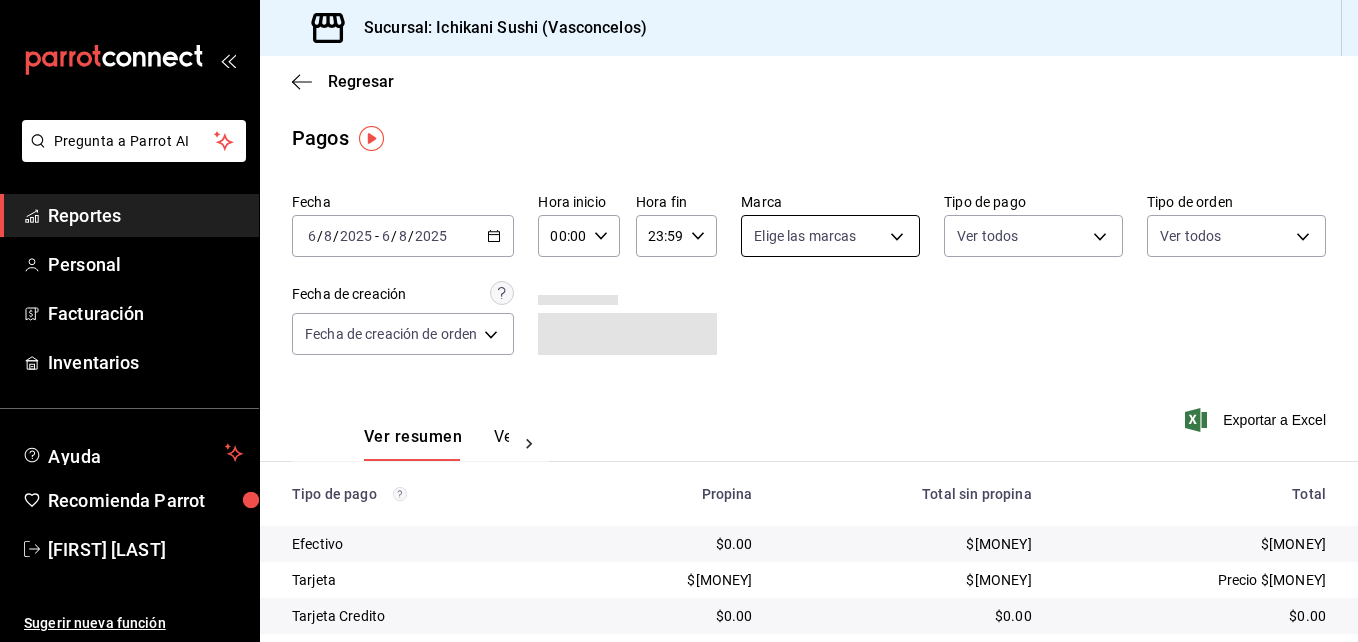 click on "Pregunta a Parrot AI Reportes   Personal   Facturación   Inventarios   Ayuda Recomienda Parrot   [FIRST] [LAST]   Sugerir nueva función   Sucursal: Ichikani Sushi (Vasconcelos) Regresar Pagos Fecha [DATE] [DATE] - [DATE] [DATE] Hora inicio [TIME] Hora inicio Hora fin [TIME] Hora fin Marca Elige las marcas Tipo de pago Ver todos Tipo de orden Ver todos Fecha de creación   Fecha de creación de orden ORDER Ver resumen Ver pagos Exportar a Excel Tipo de pago   Propina Total sin propina Total Efectivo $[MONEY] $[MONEY] $[MONEY] Tarjeta $[MONEY] $[MONEY] $[MONEY] Precio $[MONEY] Tarjeta Credito $[MONEY] $[MONEY] $[MONEY] Transferencia $[MONEY] $[MONEY] $[MONEY] CxC Empleados $[MONEY] $[MONEY] $[MONEY] CxC Clientes $[MONEY] $[MONEY] $[MONEY] Rappi $[MONEY] $[MONEY] $[MONEY] Uber $[MONEY] $[MONEY] $[MONEY] Total $[MONEY] Precio $[MONEY] Precio $[MONEY] Pregunta a Parrot AI Reportes   Personal   Facturación   Inventarios   Ayuda Recomienda Parrot   [FIRST] [LAST]   Sugerir nueva función   GANA 1 MES GRATIS EN TU SUSCRIPCIÓN AQUÍ" at bounding box center (679, 321) 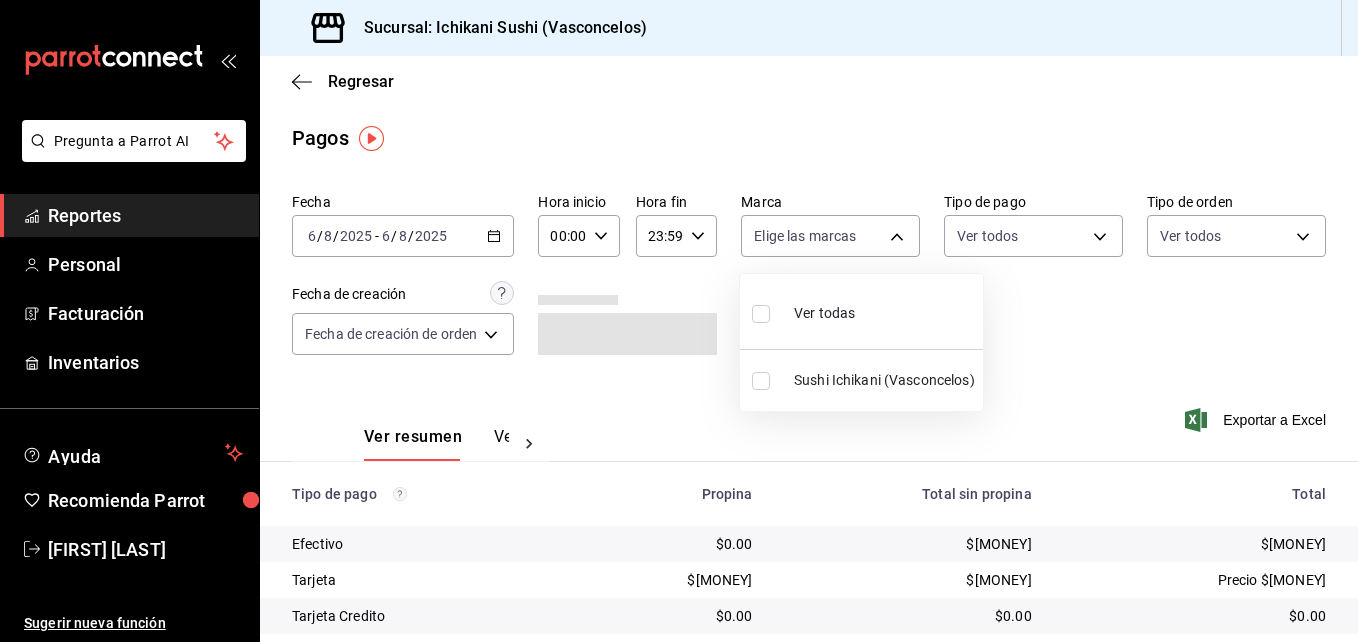 click at bounding box center (679, 321) 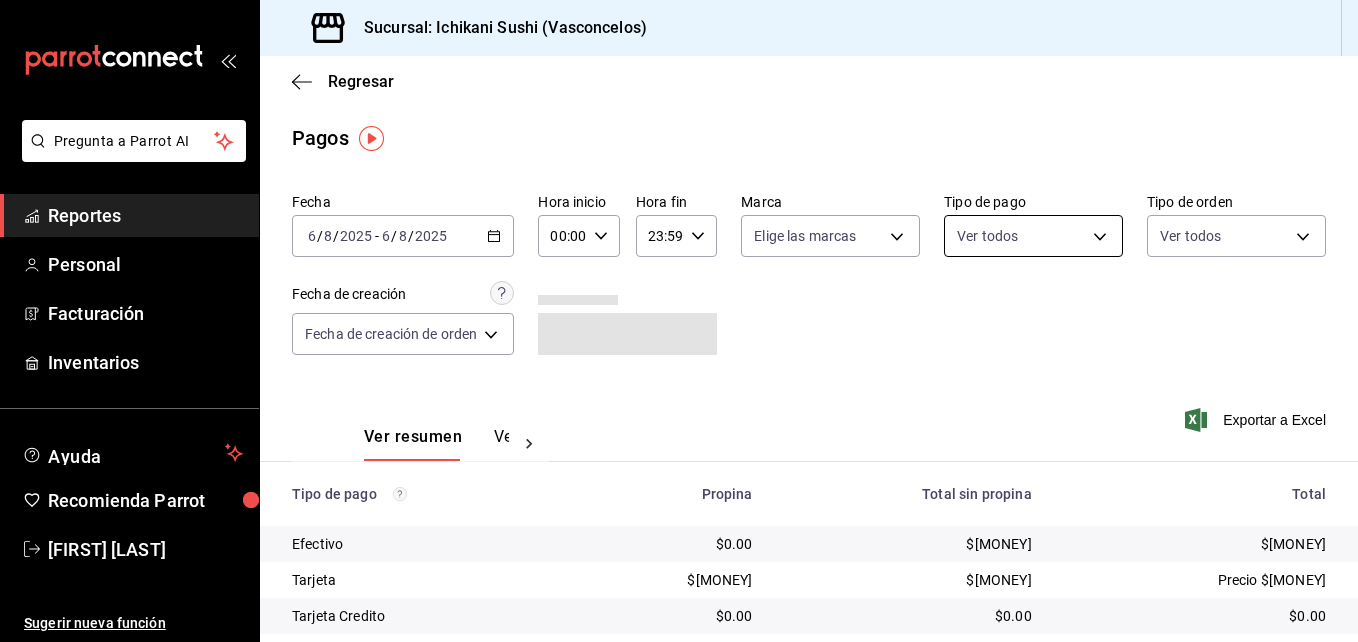 click on "Pregunta a Parrot AI Reportes   Personal   Facturación   Inventarios   Ayuda Recomienda Parrot   [FIRST] [LAST]   Sugerir nueva función   Sucursal: Ichikani Sushi (Vasconcelos) Regresar Pagos Fecha [DATE] [DATE] - [DATE] [DATE] Hora inicio [TIME] Hora inicio Hora fin [TIME] Hora fin Marca Elige las marcas Tipo de pago Ver todos Tipo de orden Ver todos Fecha de creación   Fecha de creación de orden ORDER Ver resumen Ver pagos Exportar a Excel Tipo de pago   Propina Total sin propina Total Efectivo $[MONEY] $[MONEY] $[MONEY] Tarjeta $[MONEY] $[MONEY] $[MONEY] Precio $[MONEY] Tarjeta Credito $[MONEY] $[MONEY] $[MONEY] Transferencia $[MONEY] $[MONEY] $[MONEY] CxC Empleados $[MONEY] $[MONEY] $[MONEY] CxC Clientes $[MONEY] $[MONEY] $[MONEY] Rappi $[MONEY] $[MONEY] $[MONEY] Uber $[MONEY] $[MONEY] $[MONEY] Total $[MONEY] Precio $[MONEY] Precio $[MONEY] Pregunta a Parrot AI Reportes   Personal   Facturación   Inventarios   Ayuda Recomienda Parrot   [FIRST] [LAST]   Sugerir nueva función   GANA 1 MES GRATIS EN TU SUSCRIPCIÓN AQUÍ" at bounding box center [679, 321] 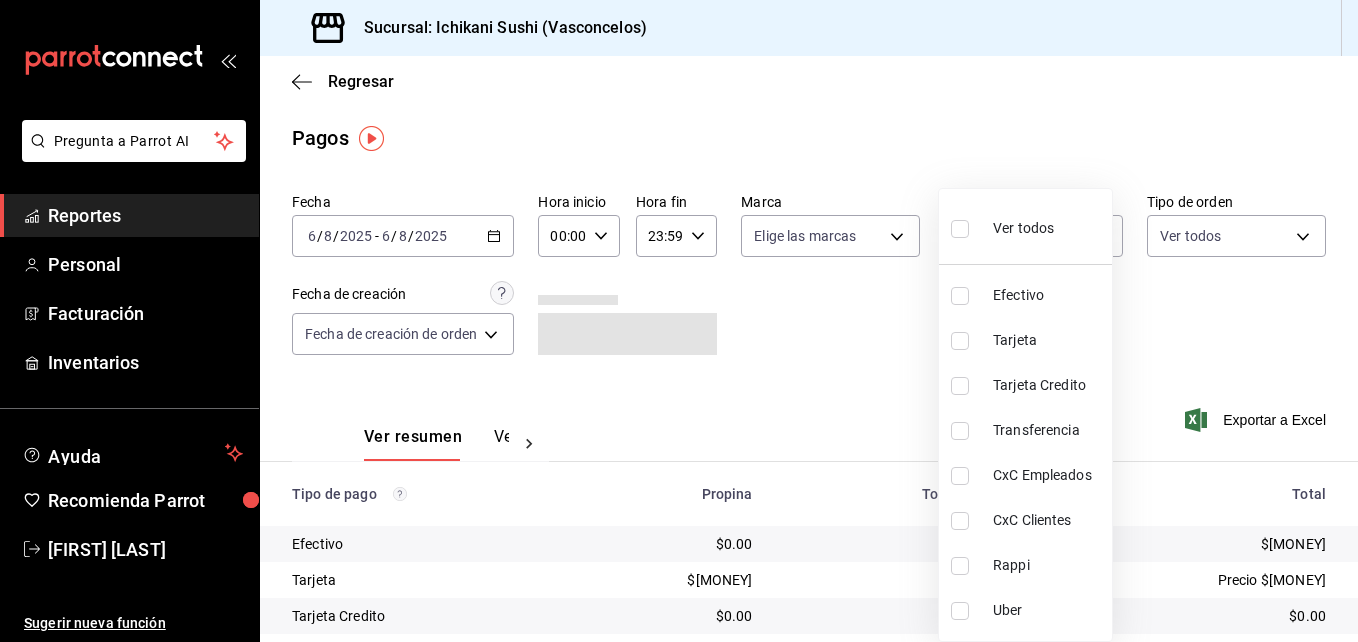 click at bounding box center [679, 321] 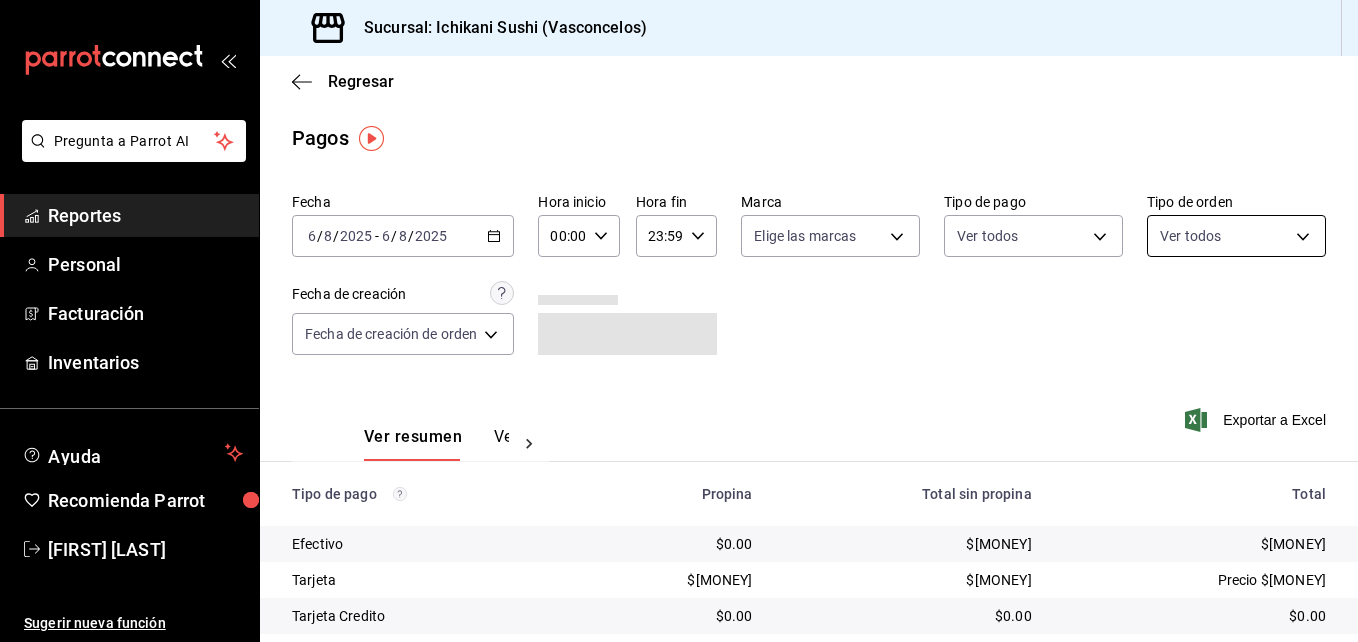 click on "Pregunta a Parrot AI Reportes   Personal   Facturación   Inventarios   Ayuda Recomienda Parrot   [FIRST] [LAST]   Sugerir nueva función   Sucursal: Ichikani Sushi (Vasconcelos) Regresar Pagos Fecha [DATE] [DATE] - [DATE] [DATE] Hora inicio [TIME] Hora inicio Hora fin [TIME] Hora fin Marca Elige las marcas Tipo de pago Ver todos Tipo de orden Ver todos Fecha de creación   Fecha de creación de orden ORDER Ver resumen Ver pagos Exportar a Excel Tipo de pago   Propina Total sin propina Total Efectivo $[MONEY] $[MONEY] $[MONEY] Tarjeta $[MONEY] $[MONEY] $[MONEY] Precio $[MONEY] Tarjeta Credito $[MONEY] $[MONEY] $[MONEY] Transferencia $[MONEY] $[MONEY] $[MONEY] CxC Empleados $[MONEY] $[MONEY] $[MONEY] CxC Clientes $[MONEY] $[MONEY] $[MONEY] Rappi $[MONEY] $[MONEY] $[MONEY] Uber $[MONEY] $[MONEY] $[MONEY] Total $[MONEY] Precio $[MONEY] Precio $[MONEY] Pregunta a Parrot AI Reportes   Personal   Facturación   Inventarios   Ayuda Recomienda Parrot   [FIRST] [LAST]   Sugerir nueva función   GANA 1 MES GRATIS EN TU SUSCRIPCIÓN AQUÍ" at bounding box center [679, 321] 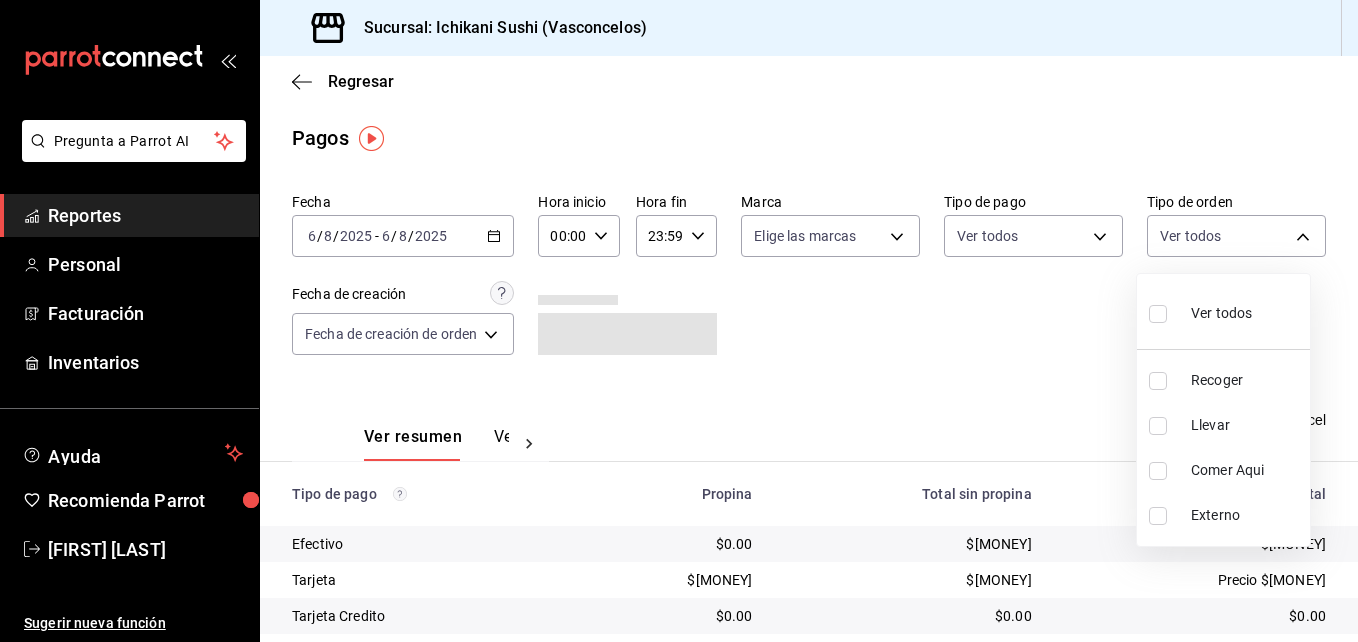 click at bounding box center [679, 321] 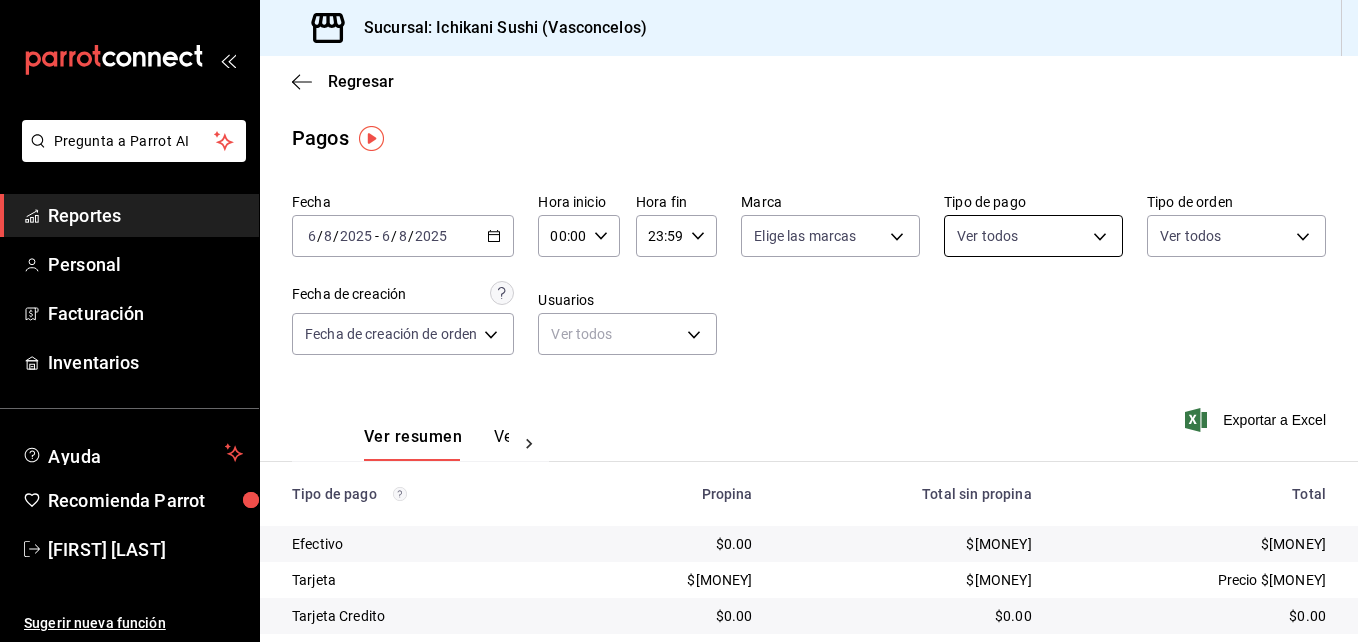 click on "Pregunta a Parrot AI Reportes   Personal   Facturación   Inventarios   Ayuda Recomienda Parrot   [FIRST] [LAST]   Sugerir nueva función   Sucursal: Ichikani Sushi (Vasconcelos) Regresar Pagos Fecha [DATE] [DATE] - [DATE] [DATE] Hora inicio [TIME] Hora inicio Hora fin [TIME] Hora fin Marca Elige las marcas Tipo de pago Ver todos Tipo de orden Ver todos Fecha de creación   Fecha de creación de orden ORDER Usuarios Ver todos null Ver resumen Ver pagos Exportar a Excel Tipo de pago   Propina Total sin propina Total Efectivo $[MONEY] $[MONEY] $[MONEY] Tarjeta $[MONEY] $[MONEY] $[MONEY] Precio $[MONEY] Tarjeta Credito $[MONEY] $[MONEY] $[MONEY] Transferencia $[MONEY] $[MONEY] $[MONEY] CxC Empleados $[MONEY] $[MONEY] $[MONEY] CxC Clientes $[MONEY] $[MONEY] $[MONEY] Rappi $[MONEY] $[MONEY] $[MONEY] Uber $[MONEY] $[MONEY] $[MONEY] Total $[MONEY] Precio $[MONEY] Precio $[MONEY] Pregunta a Parrot AI Reportes   Personal   Facturación   Inventarios   Ayuda Recomienda Parrot   [FIRST] [LAST]   Sugerir nueva función   Ver video tutorial" at bounding box center [679, 321] 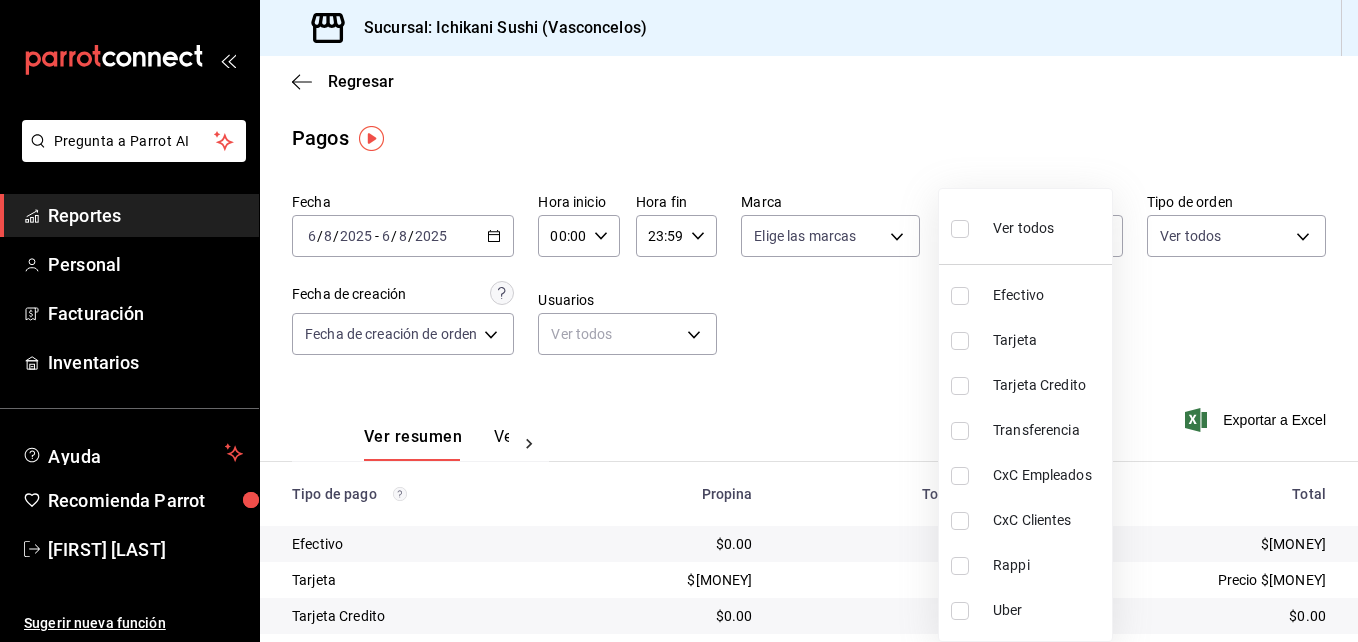 click at bounding box center [679, 321] 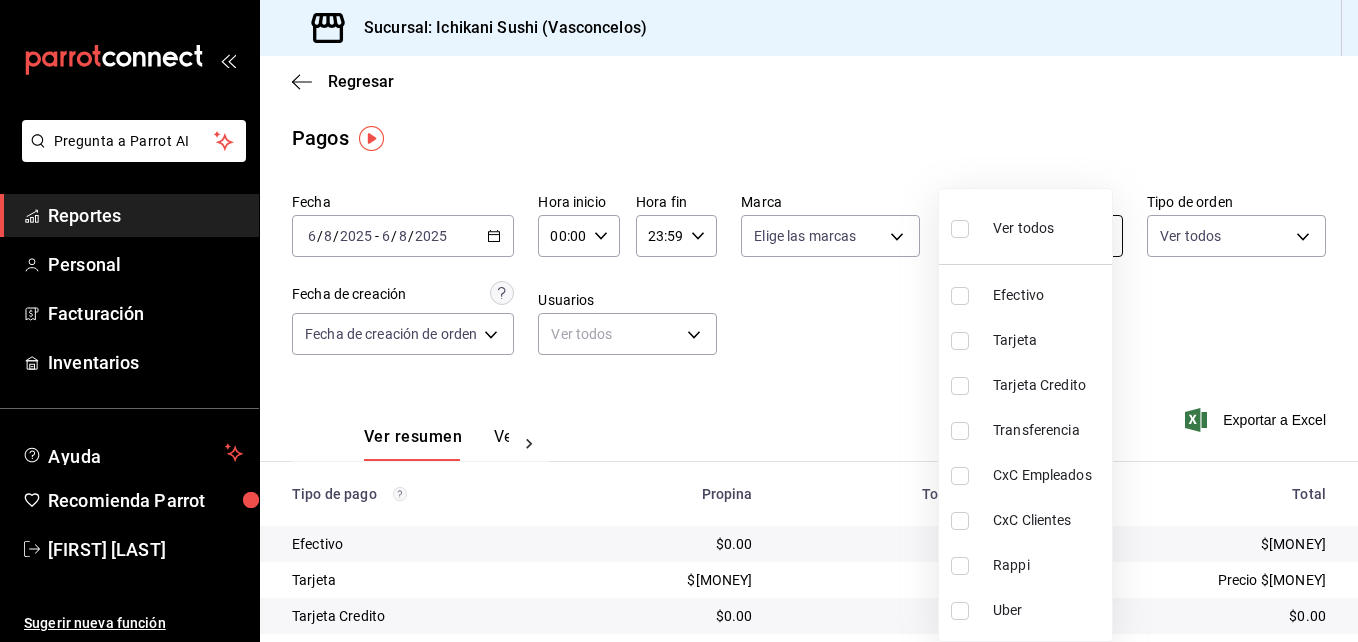 click on "Pregunta a Parrot AI Reportes   Personal   Facturación   Inventarios   Ayuda Recomienda Parrot   [FIRST] [LAST]   Sugerir nueva función   Sucursal: Ichikani Sushi (Vasconcelos) Regresar Pagos Fecha [DATE] [DATE] - [DATE] [DATE] Hora inicio [TIME] Hora inicio Hora fin [TIME] Hora fin Marca Elige las marcas Tipo de pago Ver todos Tipo de orden Ver todos Fecha de creación   Fecha de creación de orden ORDER Usuarios Ver todos null Ver resumen Ver pagos Exportar a Excel Tipo de pago   Propina Total sin propina Total Efectivo $[MONEY] $[MONEY] $[MONEY] Tarjeta $[MONEY] $[MONEY] $[MONEY] Precio $[MONEY] Tarjeta Credito $[MONEY] $[MONEY] $[MONEY] Transferencia $[MONEY] $[MONEY] $[MONEY] CxC Empleados $[MONEY] $[MONEY] $[MONEY] CxC Clientes $[MONEY] $[MONEY] $[MONEY] Rappi $[MONEY] $[MONEY] $[MONEY] Uber $[MONEY] $[MONEY] $[MONEY] Total $[MONEY] Precio $[MONEY] Precio $[MONEY] Pregunta a Parrot AI Reportes   Personal   Facturación   Inventarios   Ayuda Recomienda Parrot   [FIRST] [LAST]   Sugerir nueva función   Ver video tutorial Rappi" at bounding box center [679, 321] 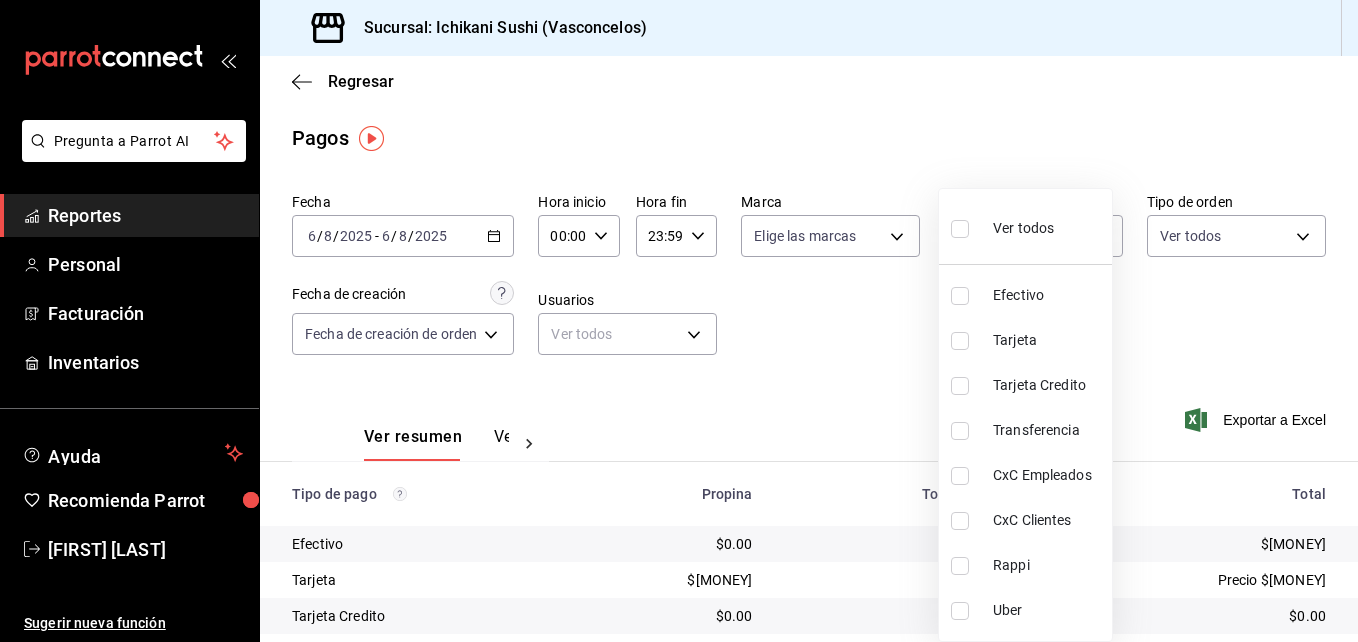 click at bounding box center [679, 321] 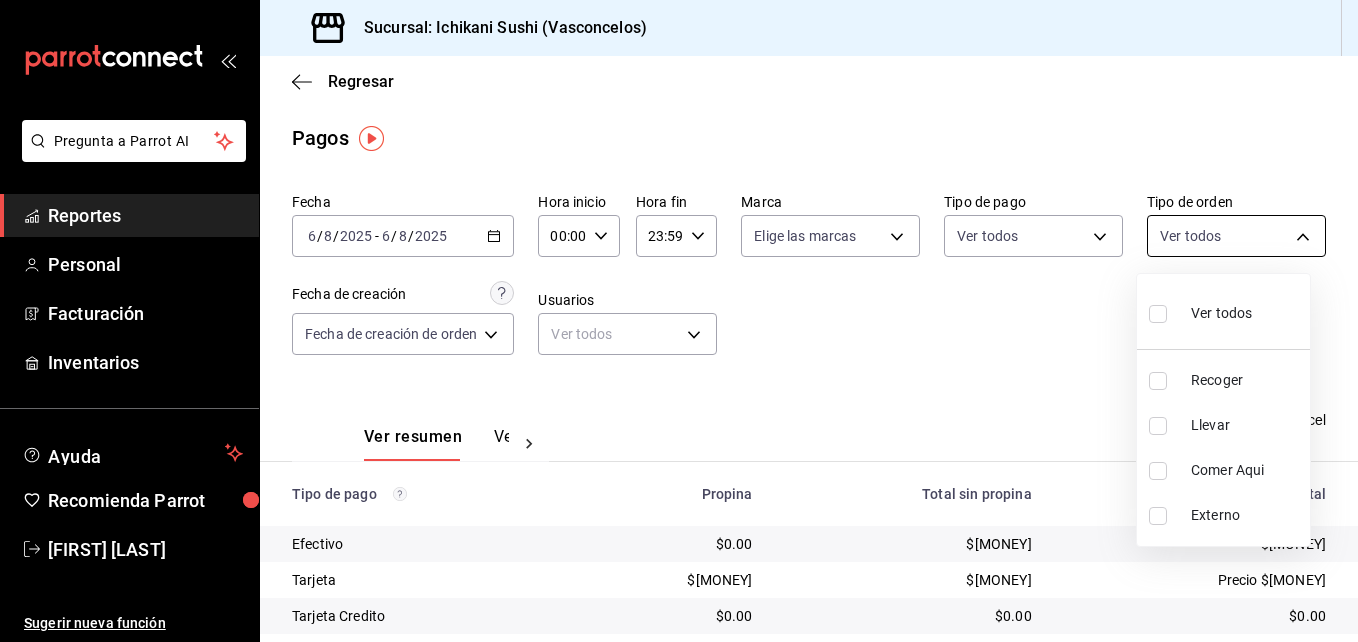 click on "Pregunta a Parrot AI Reportes   Personal   Facturación   Inventarios   Ayuda Recomienda Parrot   [FIRST] [LAST]   Sugerir nueva función   Sucursal: Ichikani Sushi (Vasconcelos) Regresar Pagos Fecha [DATE] [DATE] - [DATE] [DATE] Hora inicio [TIME] Hora inicio Hora fin [TIME] Hora fin Marca Elige las marcas Tipo de pago Ver todos Tipo de orden Ver todos Fecha de creación   Fecha de creación de orden ORDER Usuarios Ver todos null Ver resumen Ver pagos Exportar a Excel Tipo de pago   Propina Total sin propina Total Efectivo $[MONEY] $[MONEY] $[MONEY] Tarjeta $[MONEY] $[MONEY] $[MONEY] Precio $[MONEY] Tarjeta Credito $[MONEY] $[MONEY] $[MONEY] Transferencia $[MONEY] $[MONEY] $[MONEY] CxC Empleados $[MONEY] $[MONEY] $[MONEY] CxC Clientes $[MONEY] $[MONEY] $[MONEY] Rappi $[MONEY] $[MONEY] $[MONEY] Uber $[MONEY] $[MONEY] $[MONEY] Total $[MONEY] Precio $[MONEY] Precio $[MONEY] Pregunta a Parrot AI Reportes   Personal   Facturación   Inventarios   Ayuda Recomienda Parrot   [FIRST] [LAST]   Sugerir nueva función   Ver video tutorial" at bounding box center [679, 321] 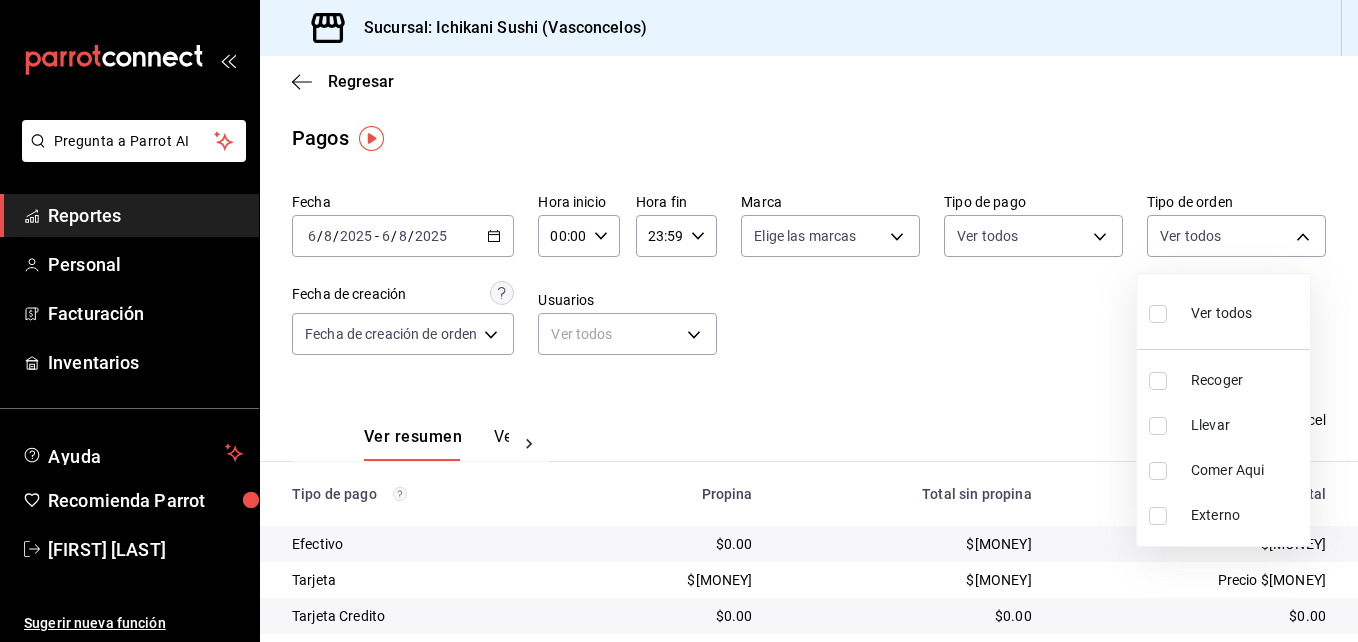 click at bounding box center [1158, 426] 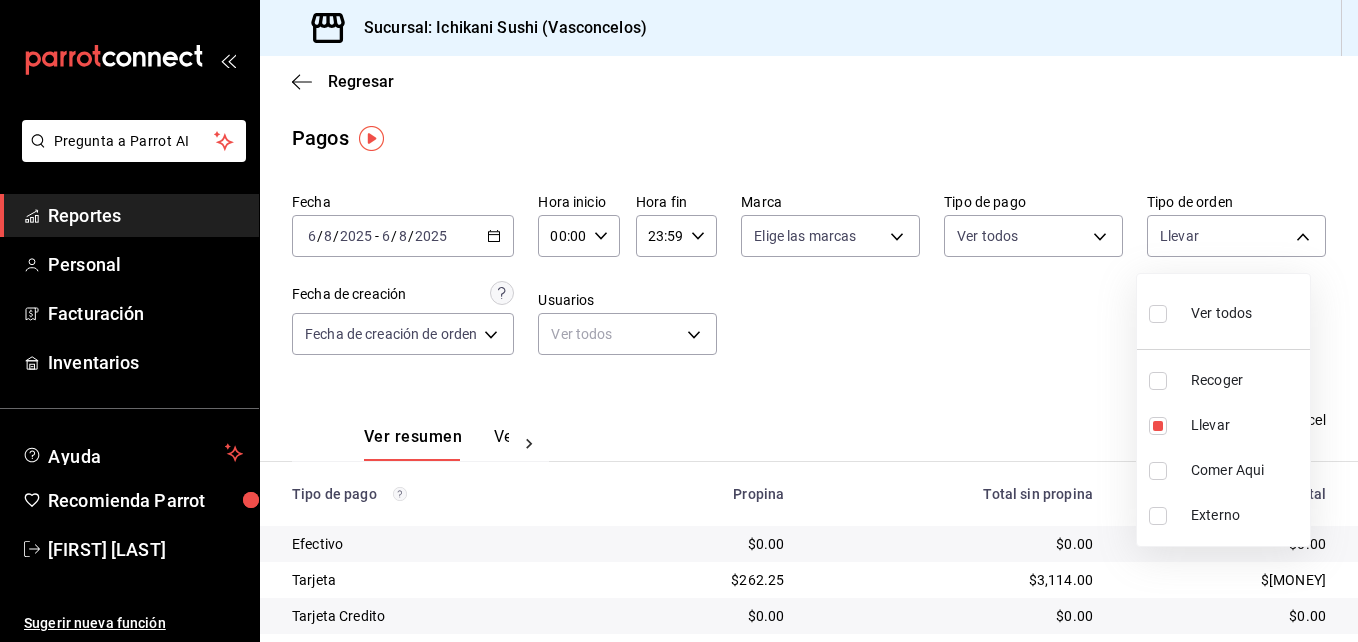 drag, startPoint x: 1355, startPoint y: 281, endPoint x: 1361, endPoint y: 330, distance: 49.365982 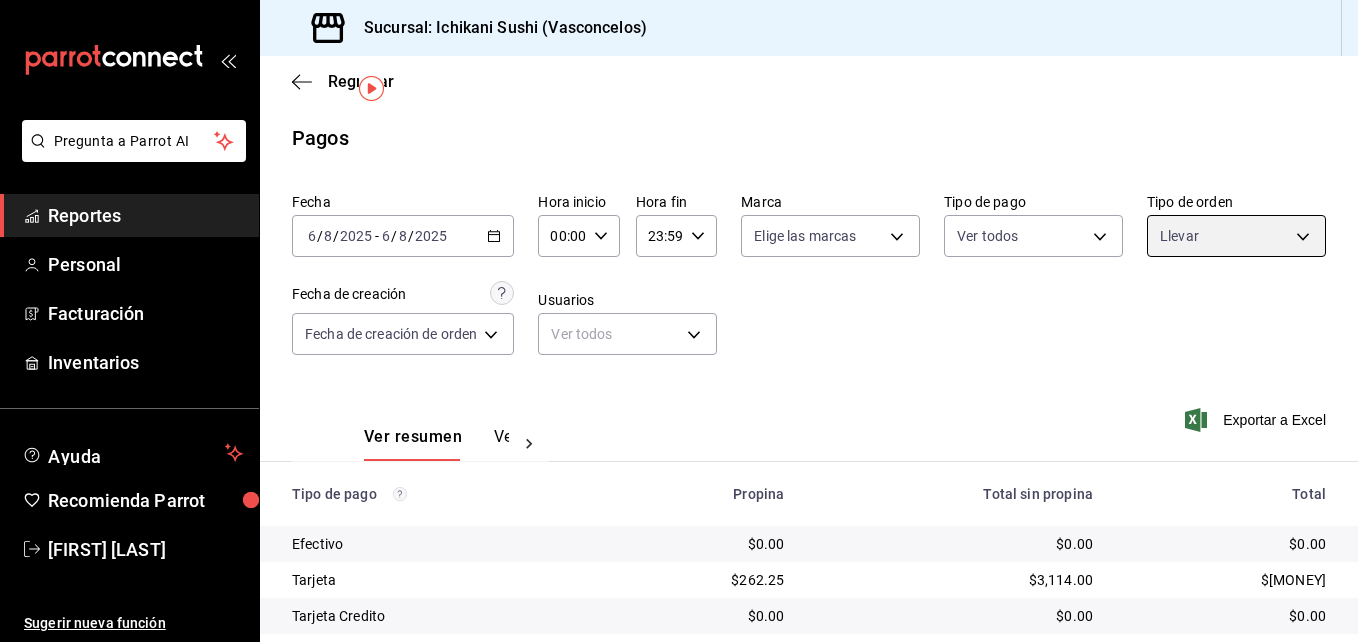 scroll, scrollTop: 241, scrollLeft: 0, axis: vertical 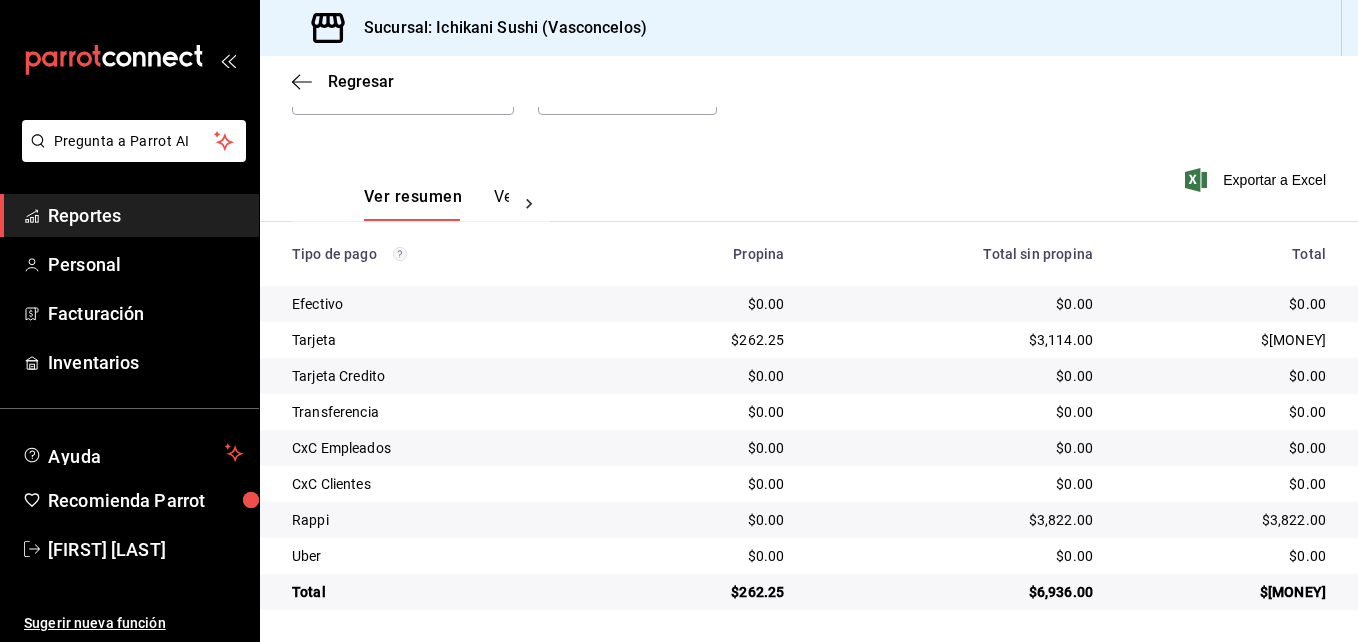 click 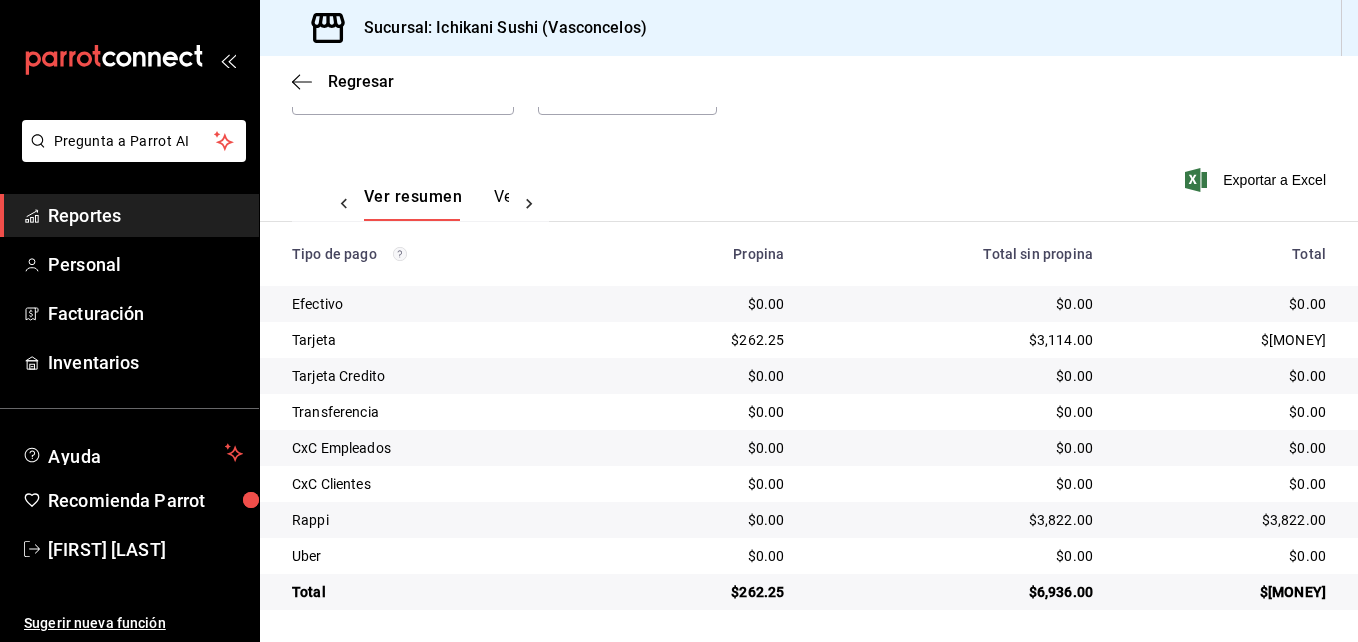 scroll, scrollTop: 0, scrollLeft: 60, axis: horizontal 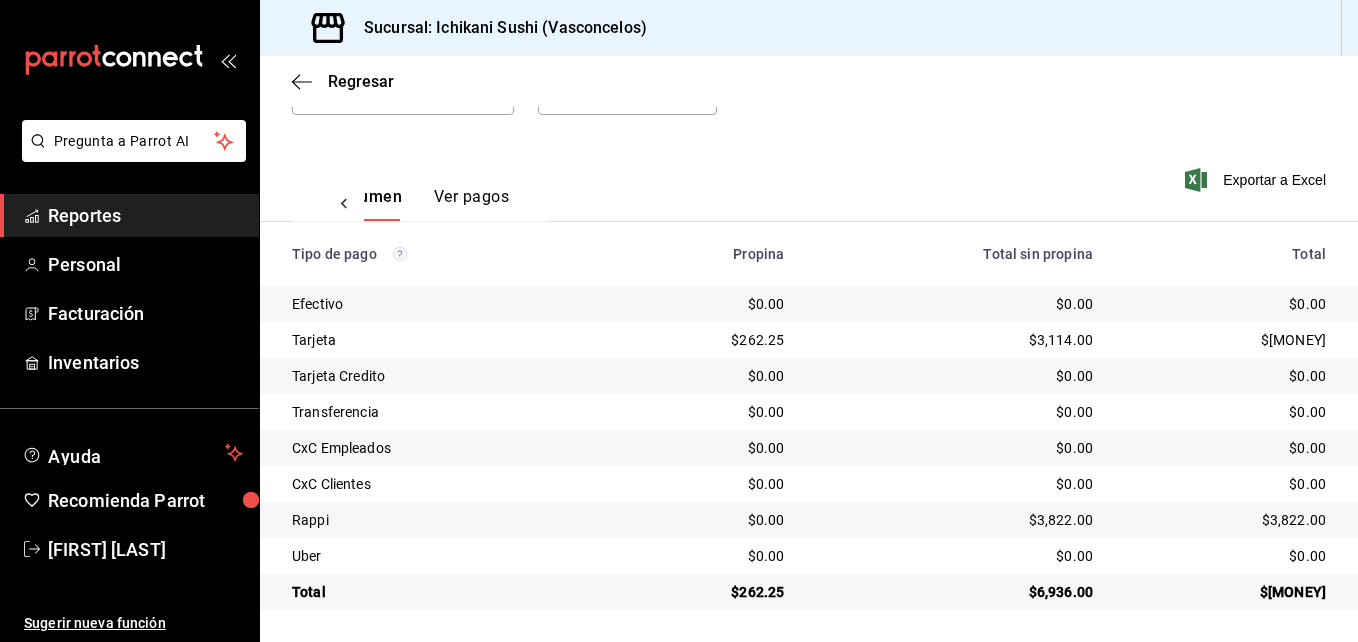 click on "Ver pagos" at bounding box center [471, 204] 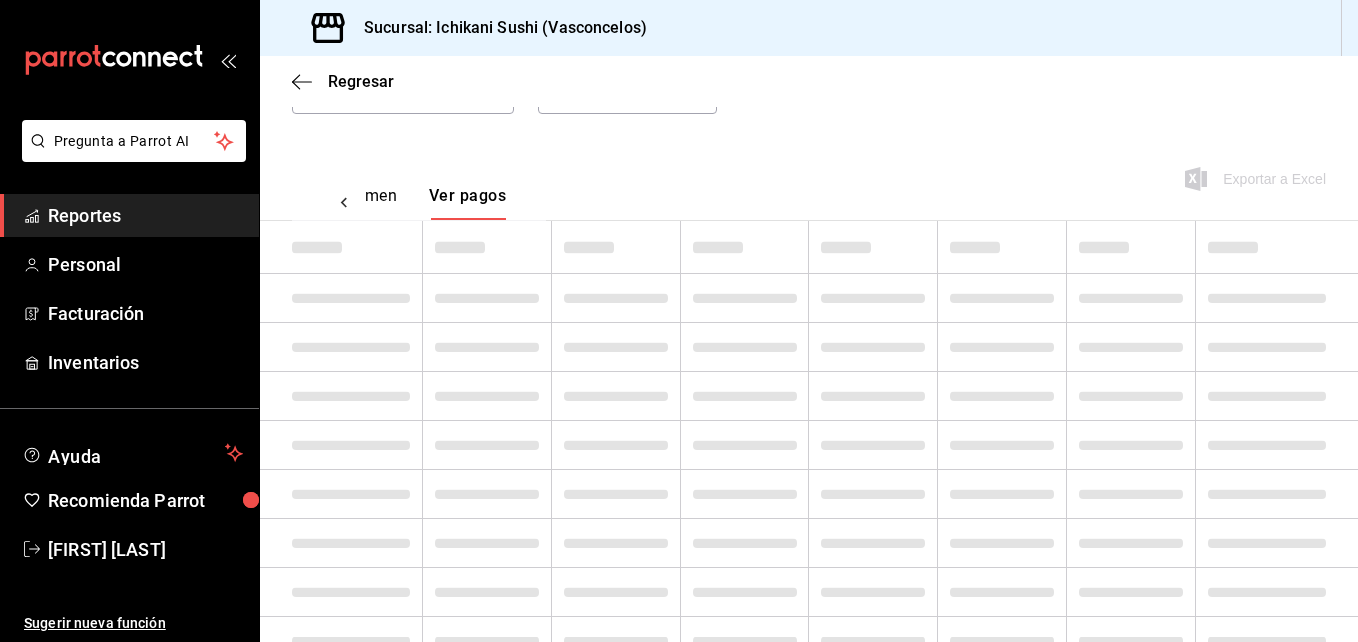 scroll, scrollTop: 0, scrollLeft: 59, axis: horizontal 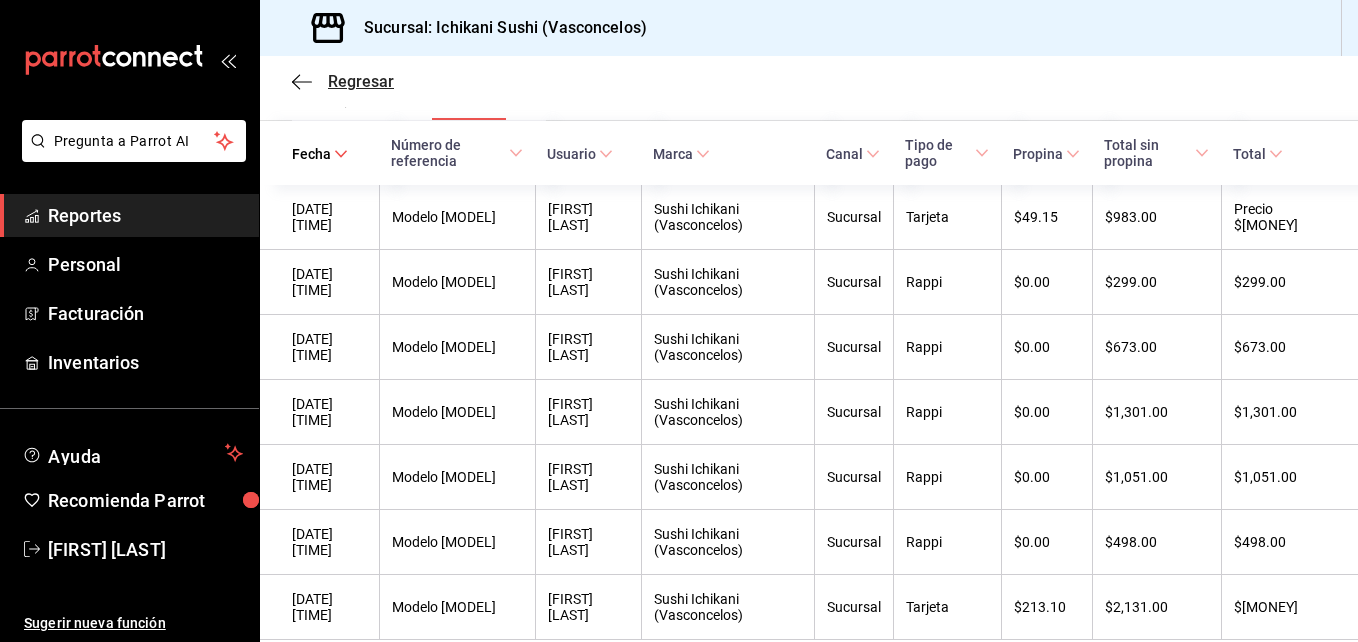 click 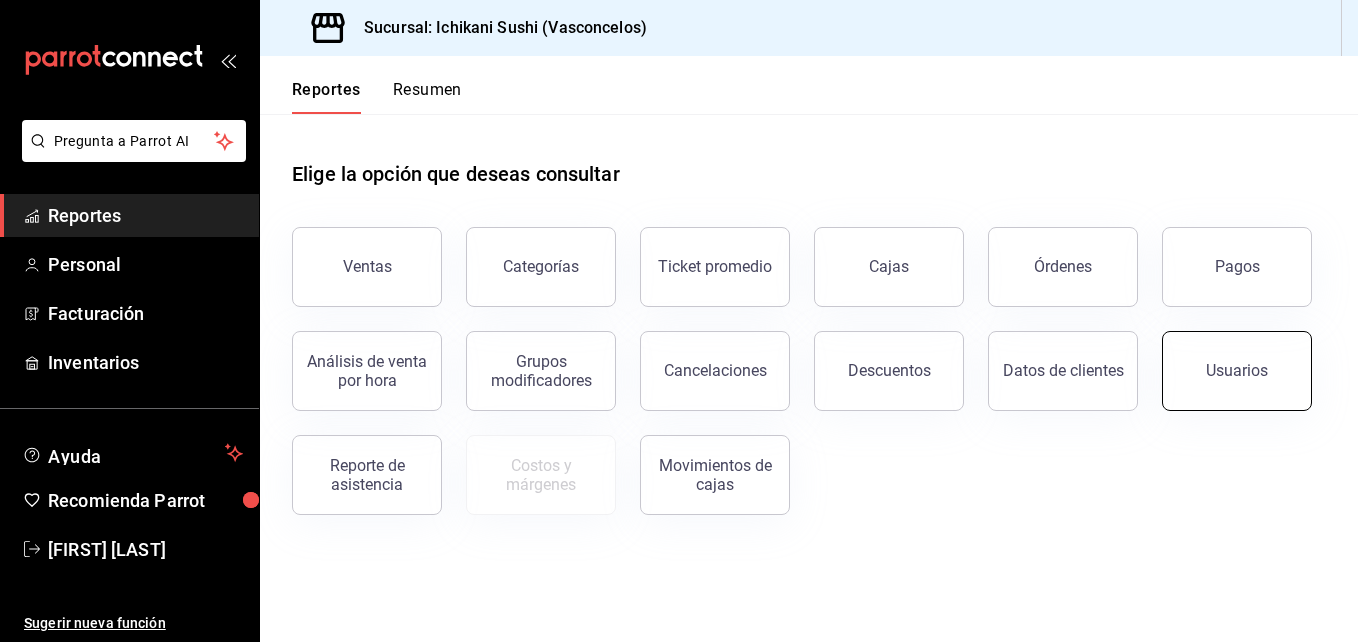 click on "Usuarios" at bounding box center [1237, 371] 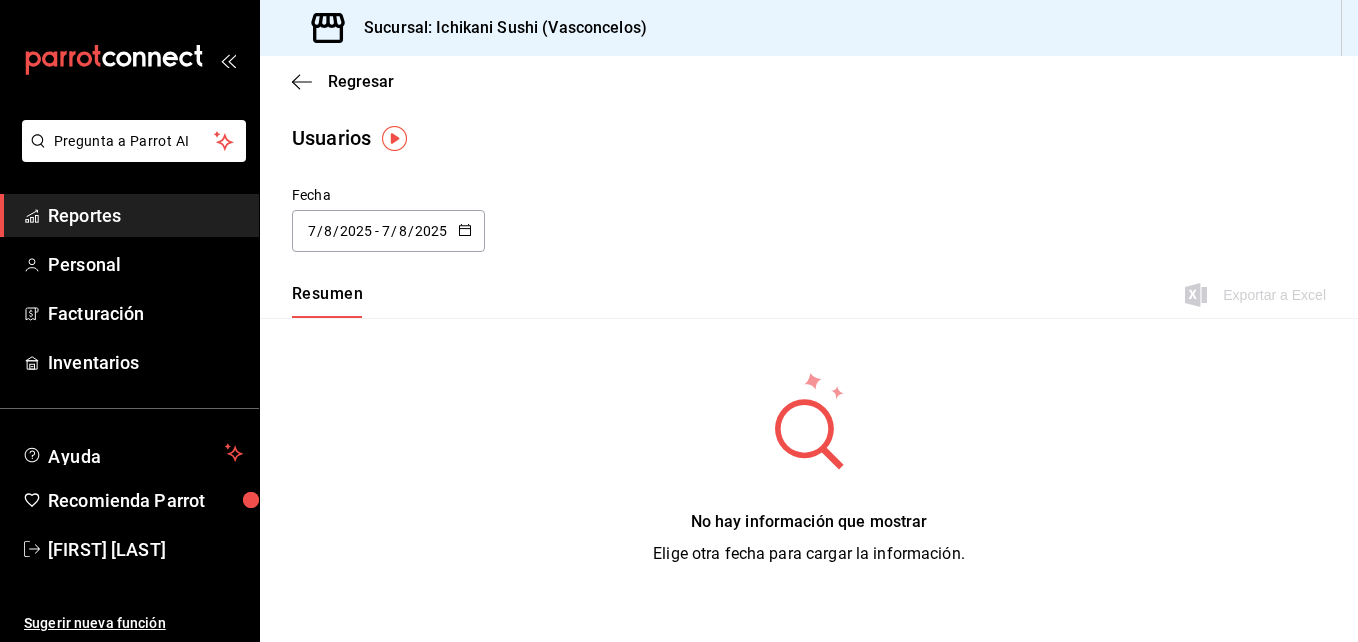 click 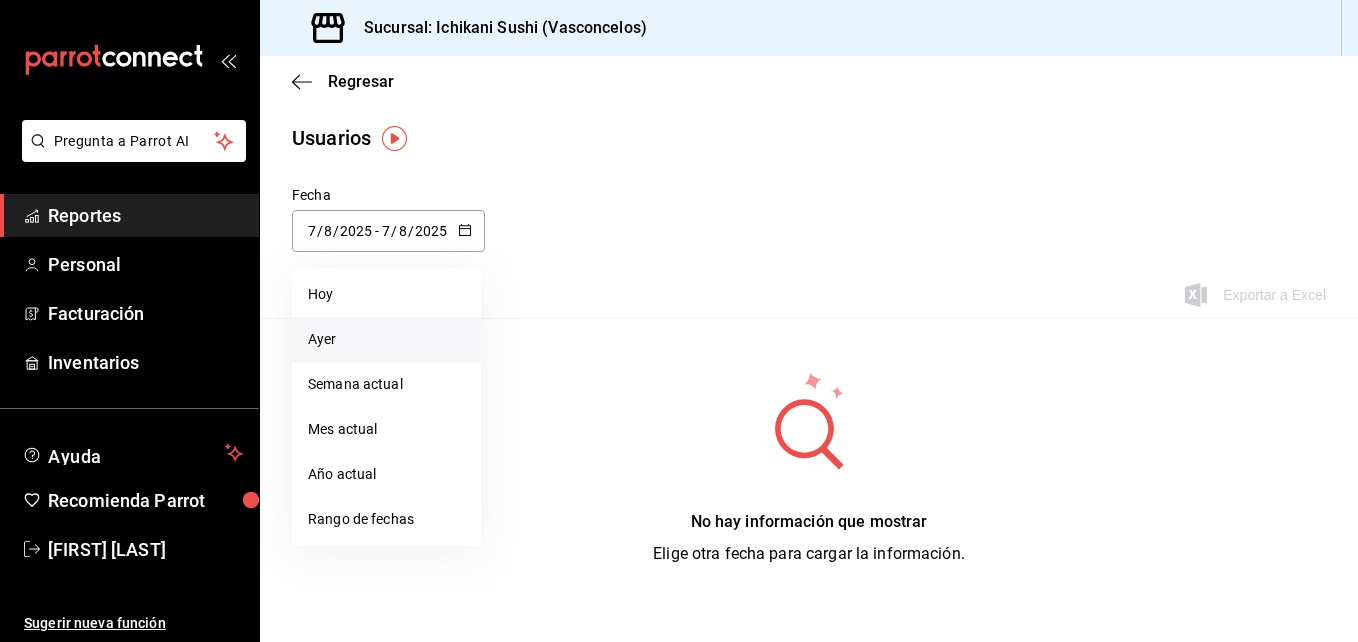 click on "Ayer" at bounding box center [386, 339] 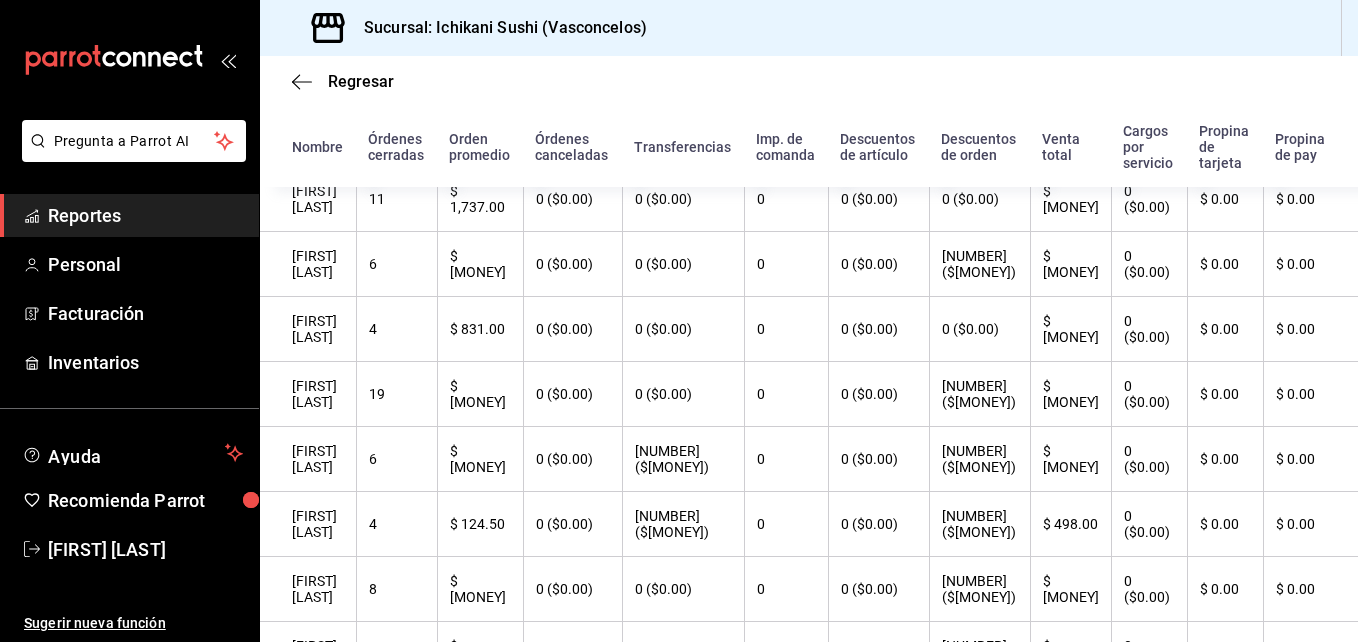 scroll, scrollTop: 300, scrollLeft: 0, axis: vertical 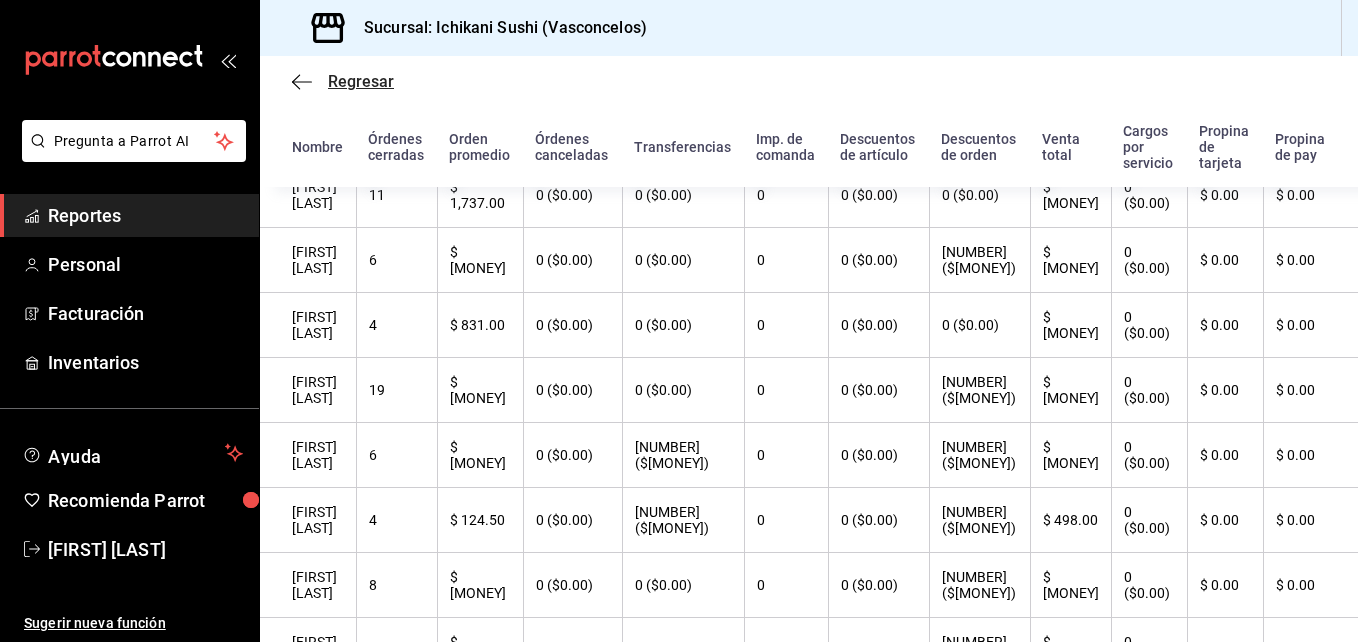 click 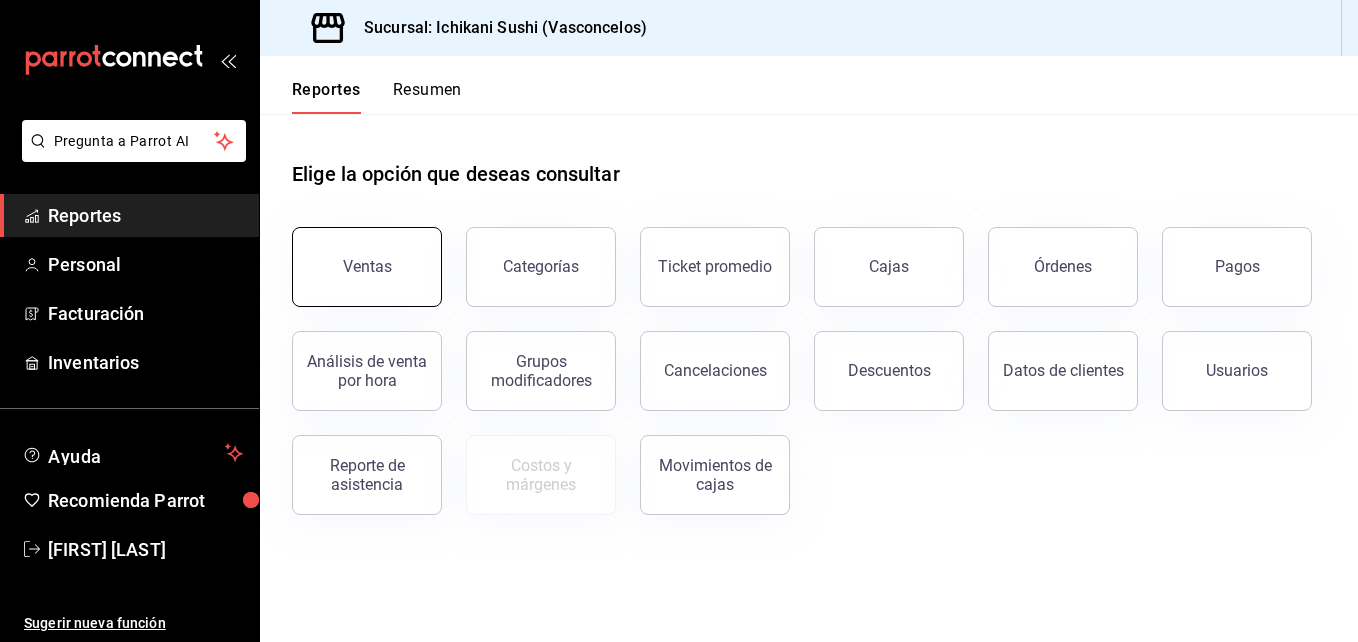 click on "Ventas" at bounding box center [367, 267] 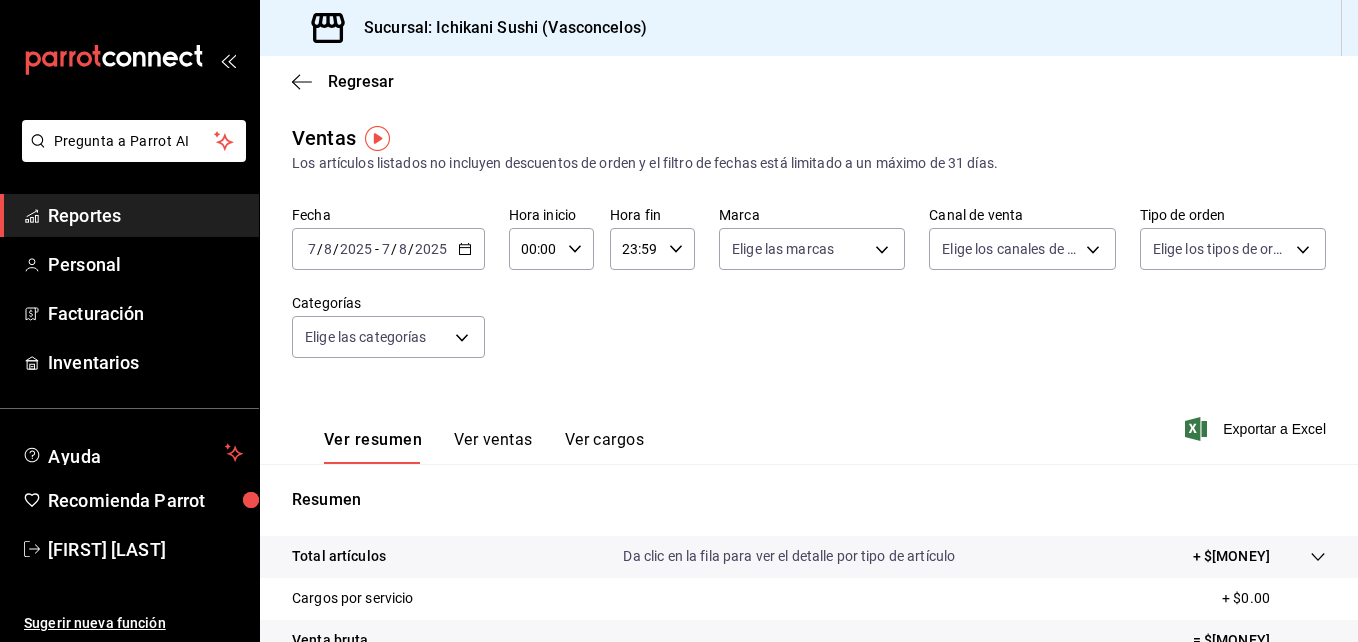 click 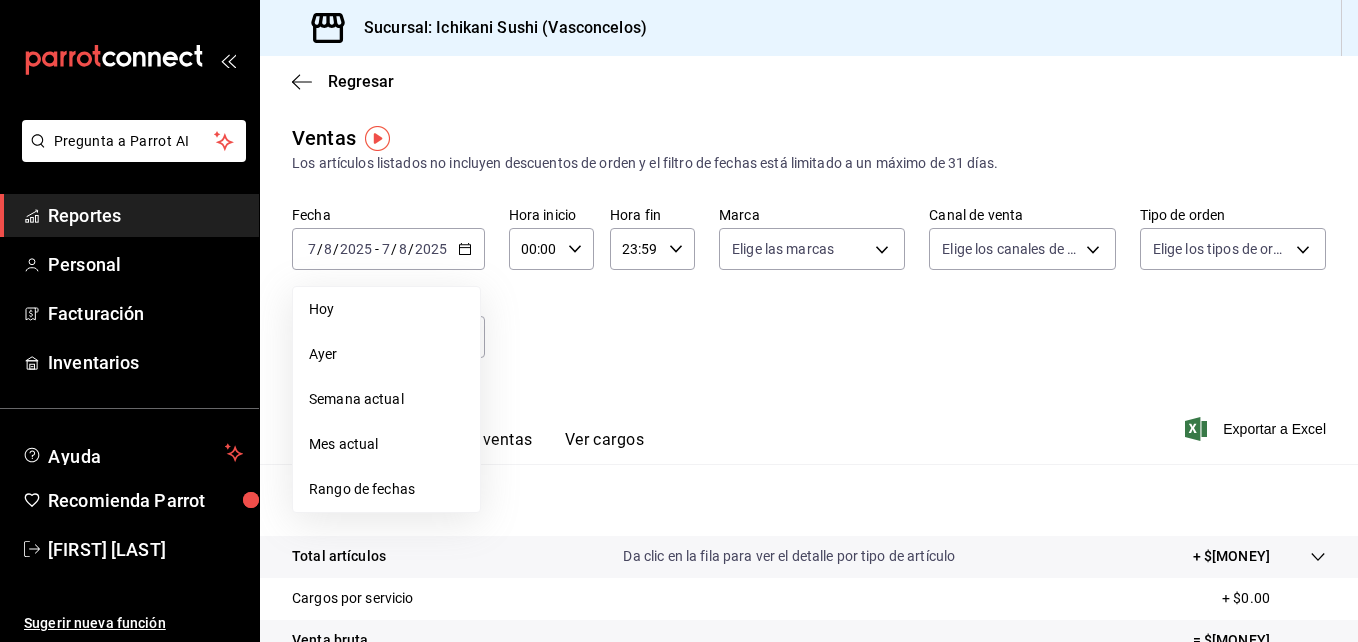 click on "Regresar" at bounding box center [809, 81] 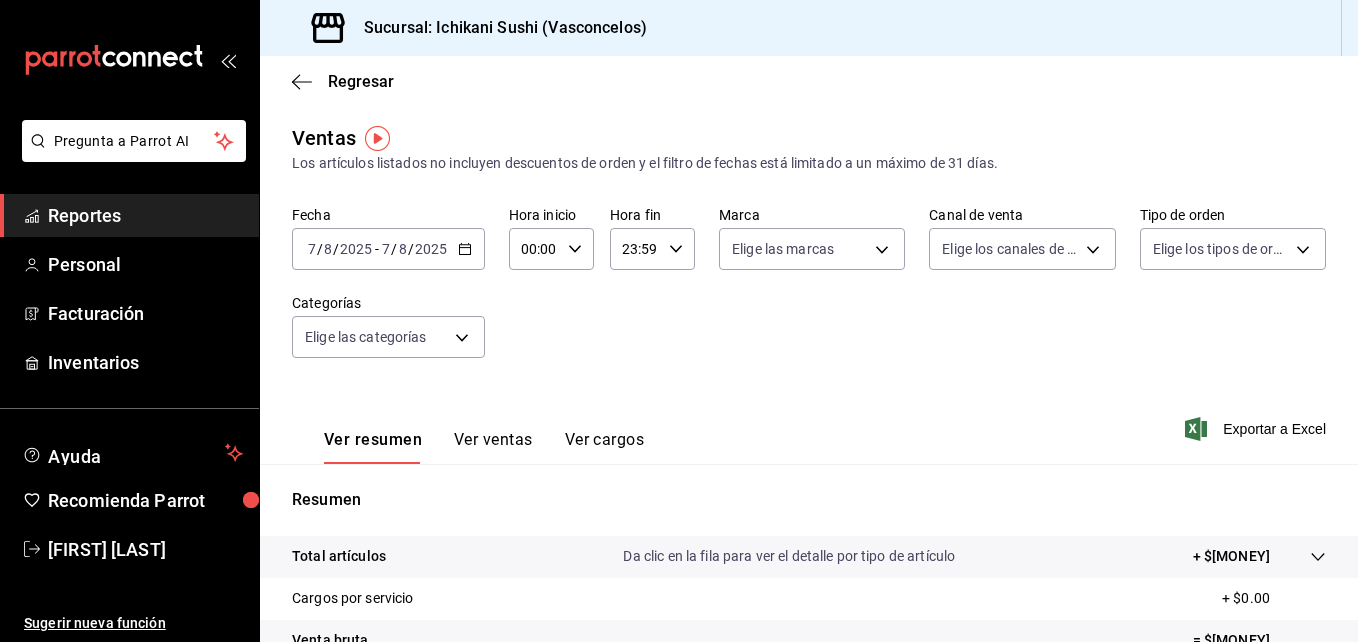 click on "Regresar" at bounding box center [809, 81] 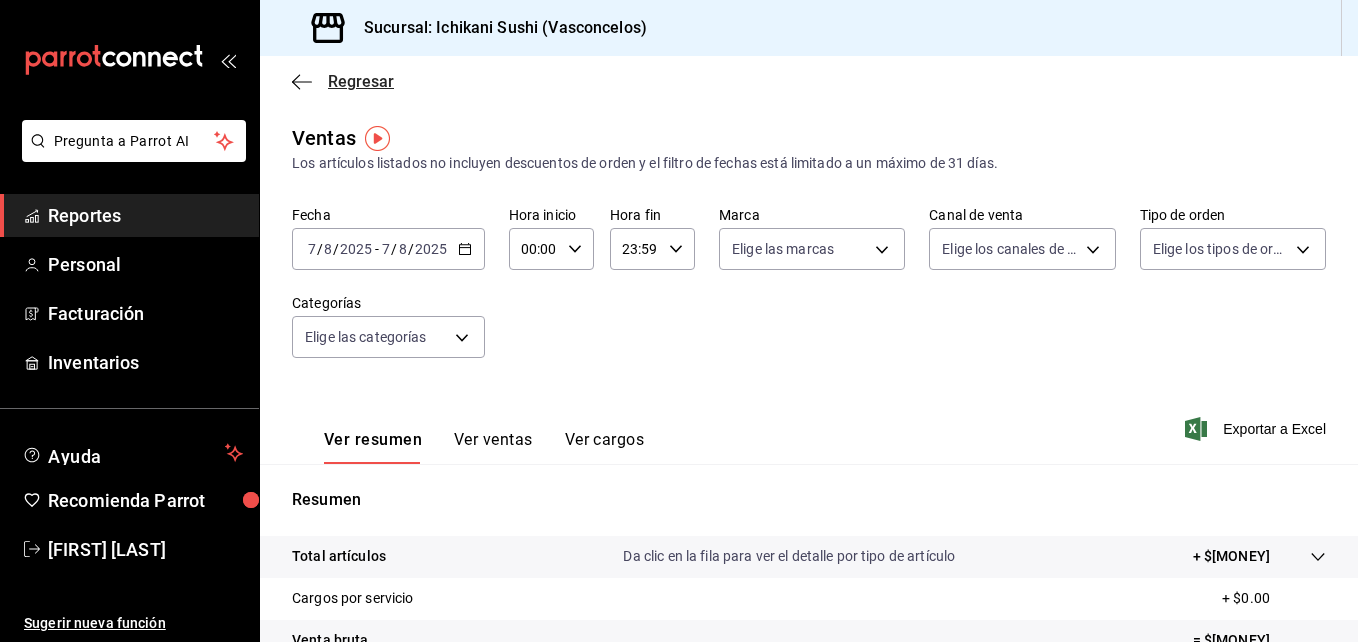 click 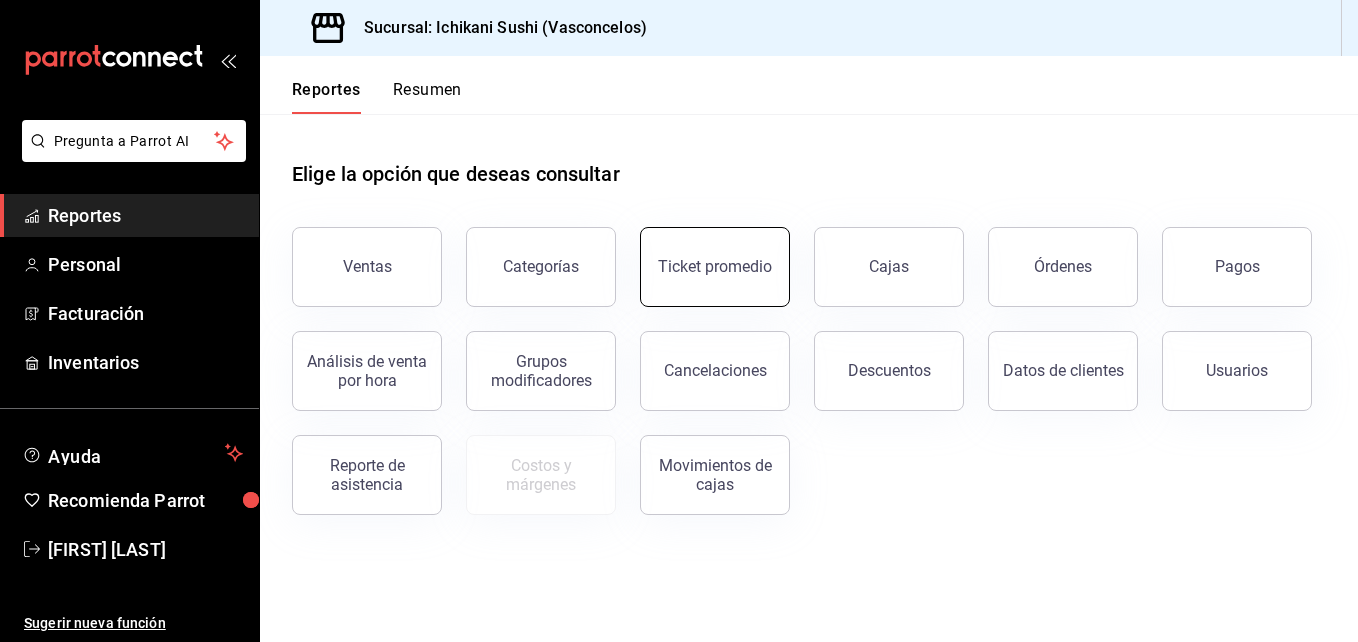 click on "Ticket promedio" at bounding box center (715, 266) 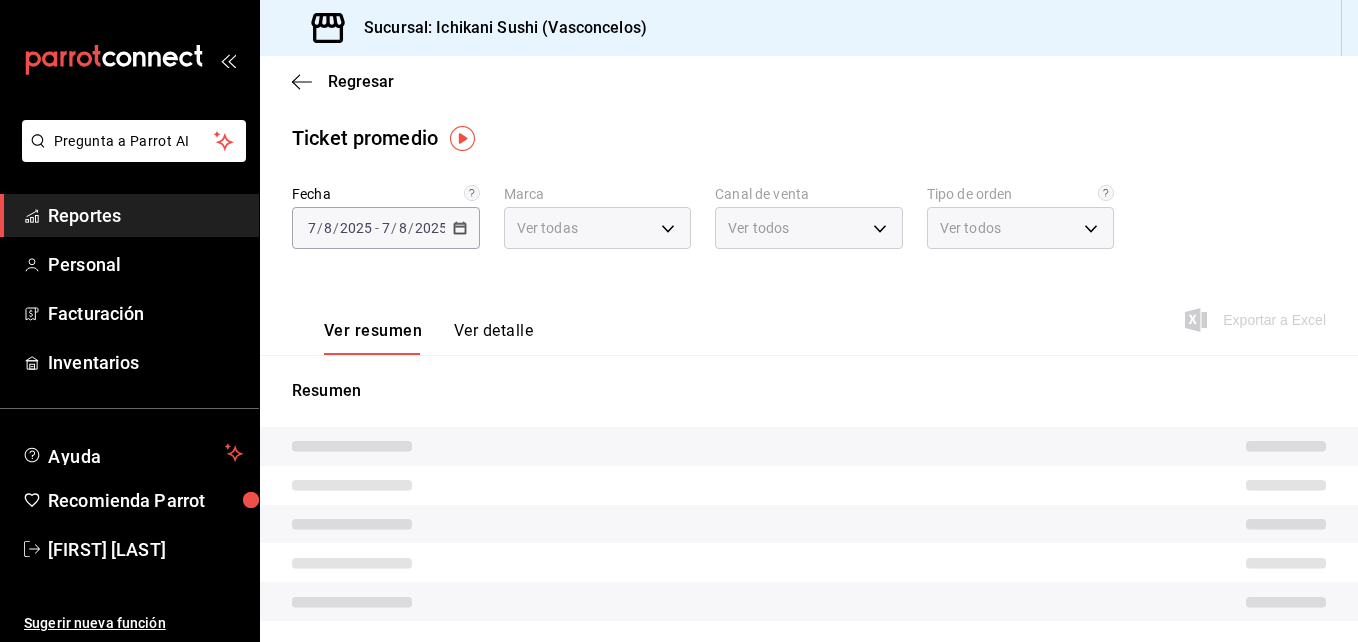 type on "3e284276-a834-4a39-bc59-2edda2d06158" 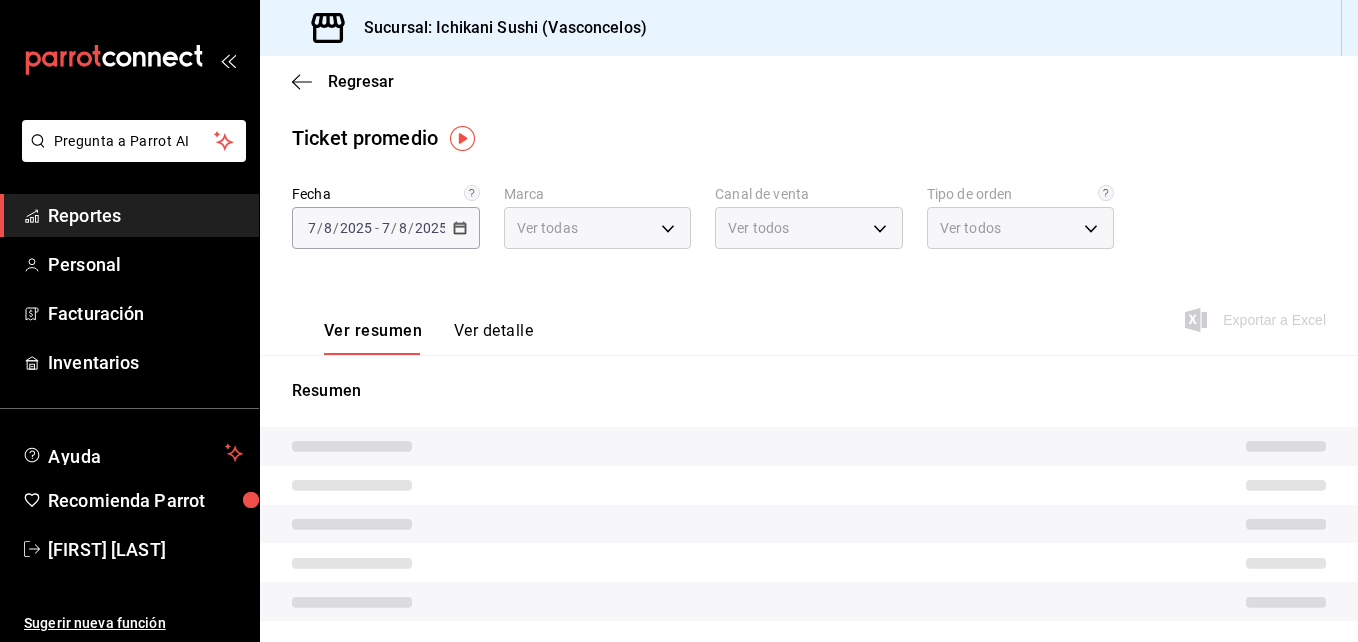 type on "PARROT,UBER_EATS,RAPPI,DIDI_FOOD,ONLINE" 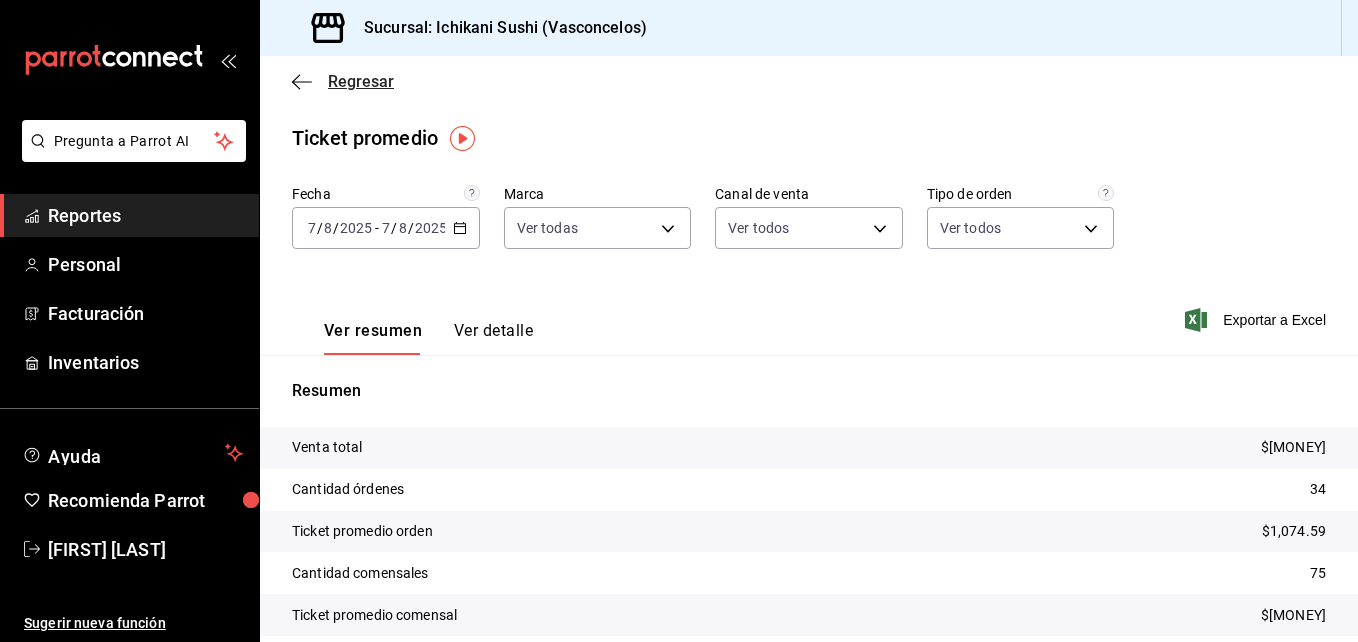 click 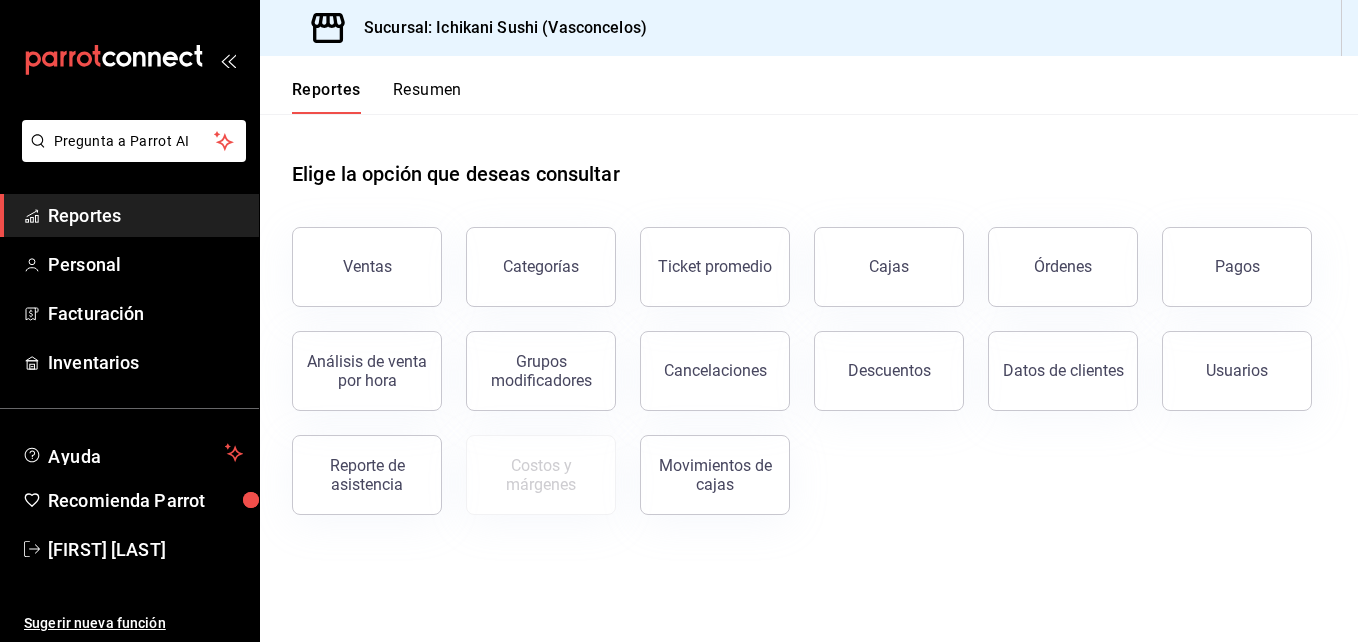 click on "Resumen" at bounding box center (427, 97) 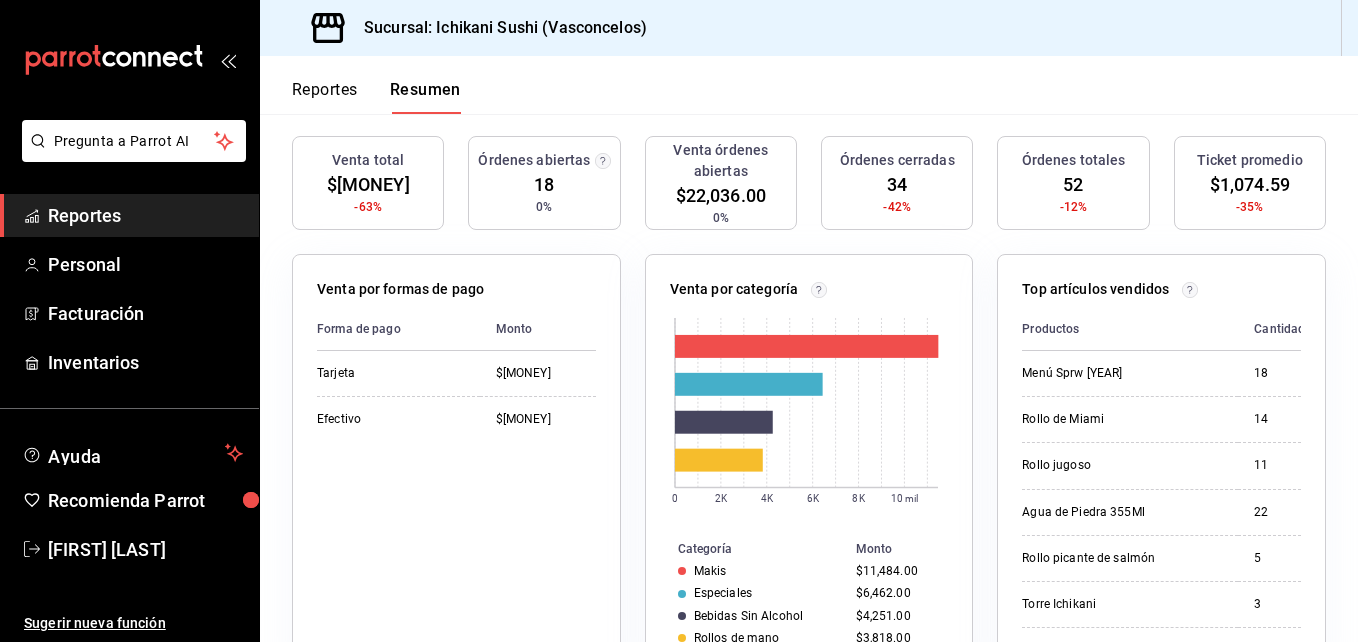 scroll, scrollTop: 400, scrollLeft: 0, axis: vertical 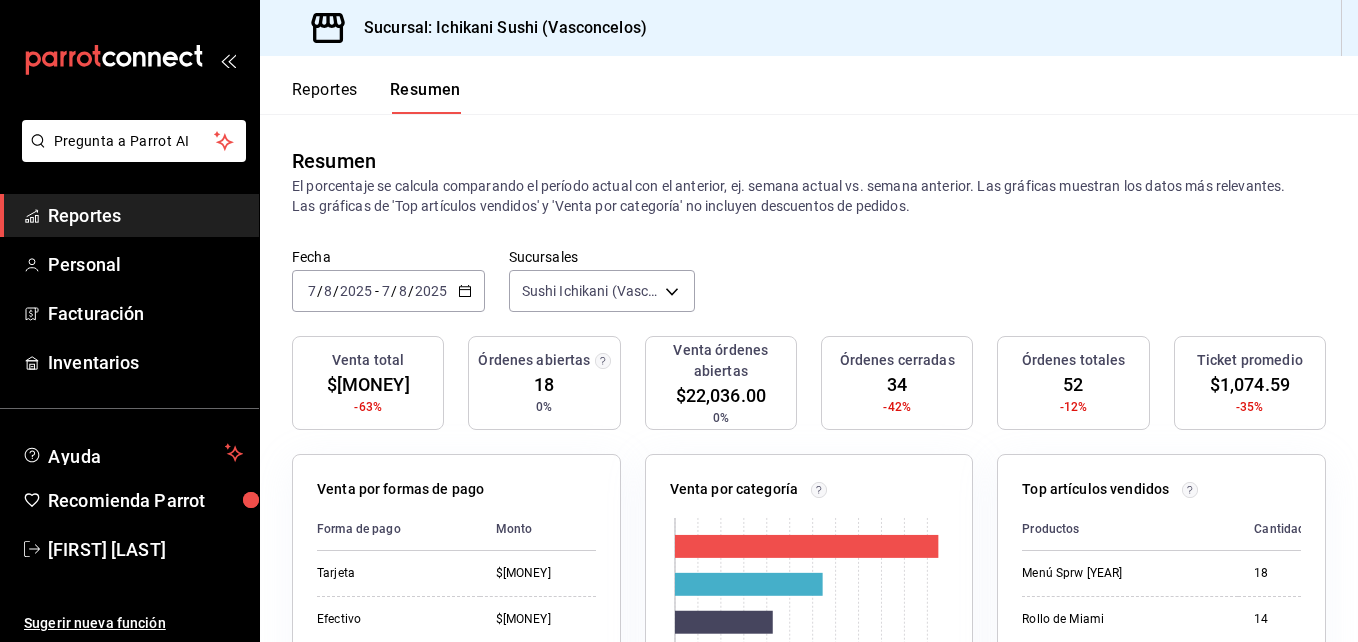 click on "Reportes" at bounding box center [325, 90] 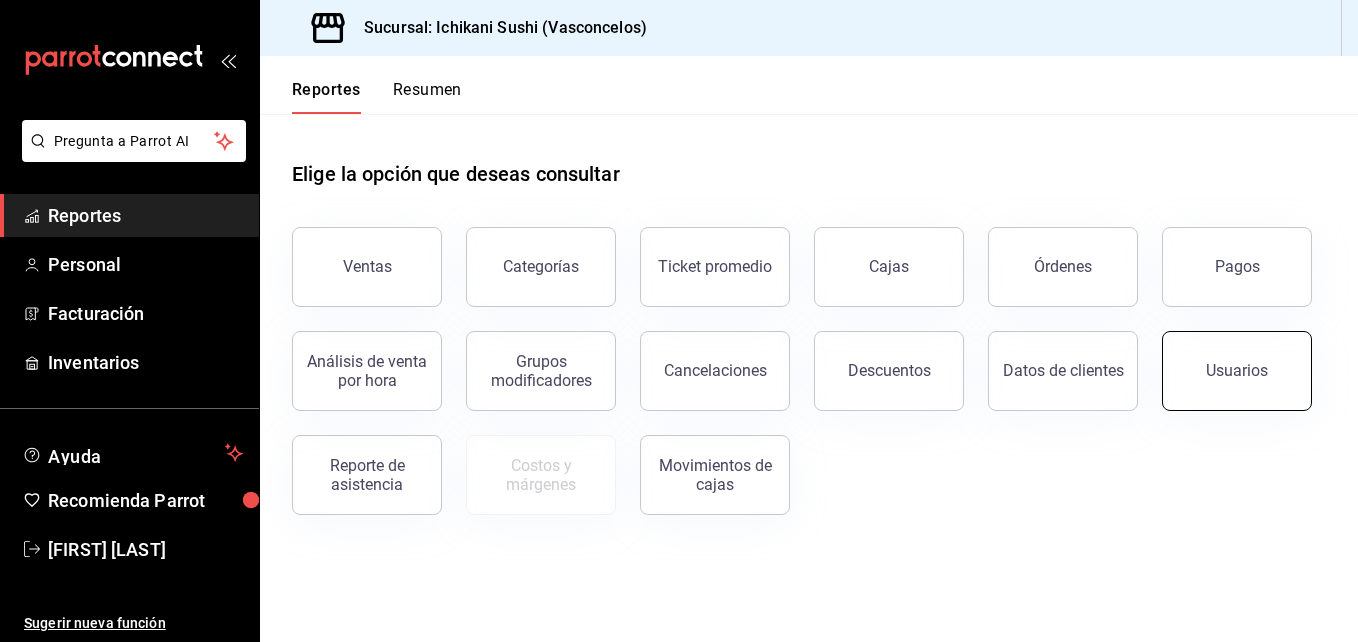 click on "Usuarios" at bounding box center [1237, 371] 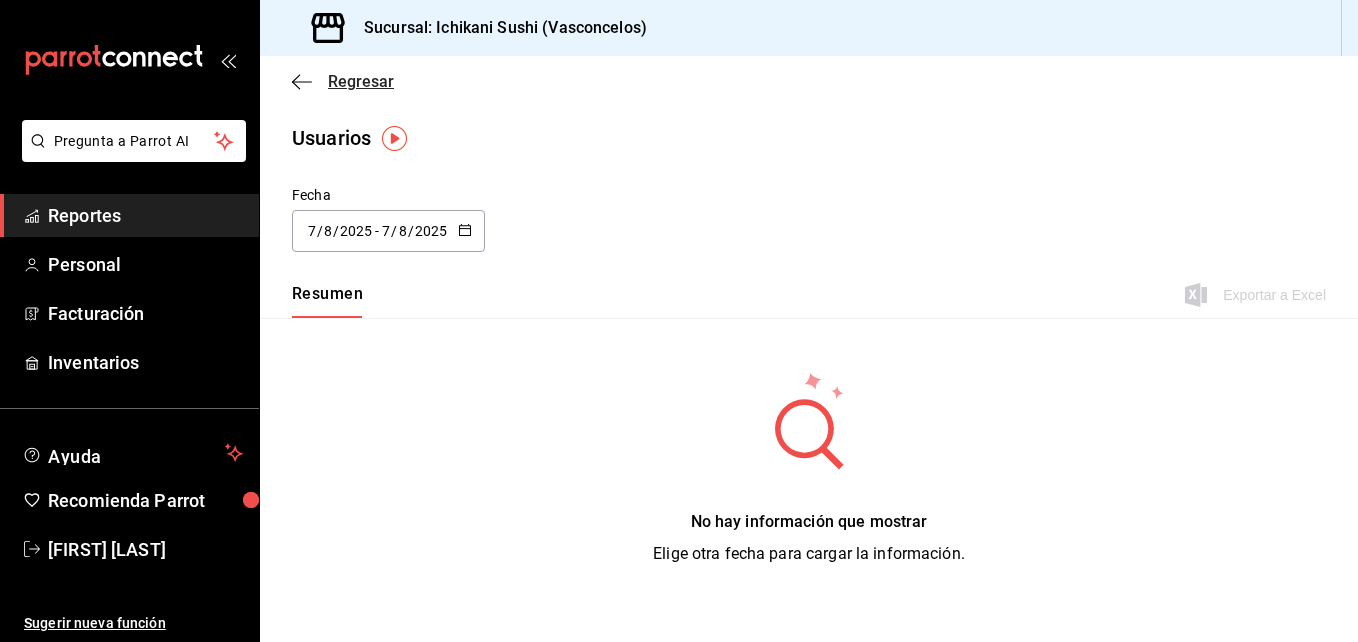 click 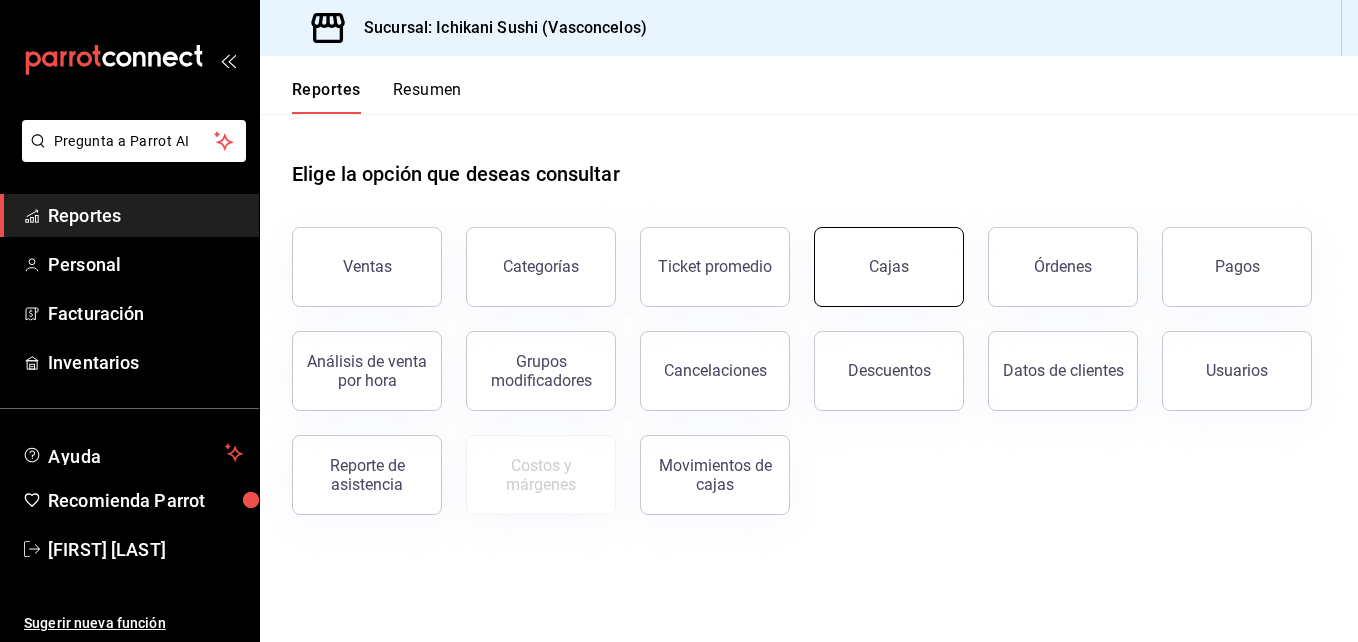 click on "Cajas" at bounding box center (889, 267) 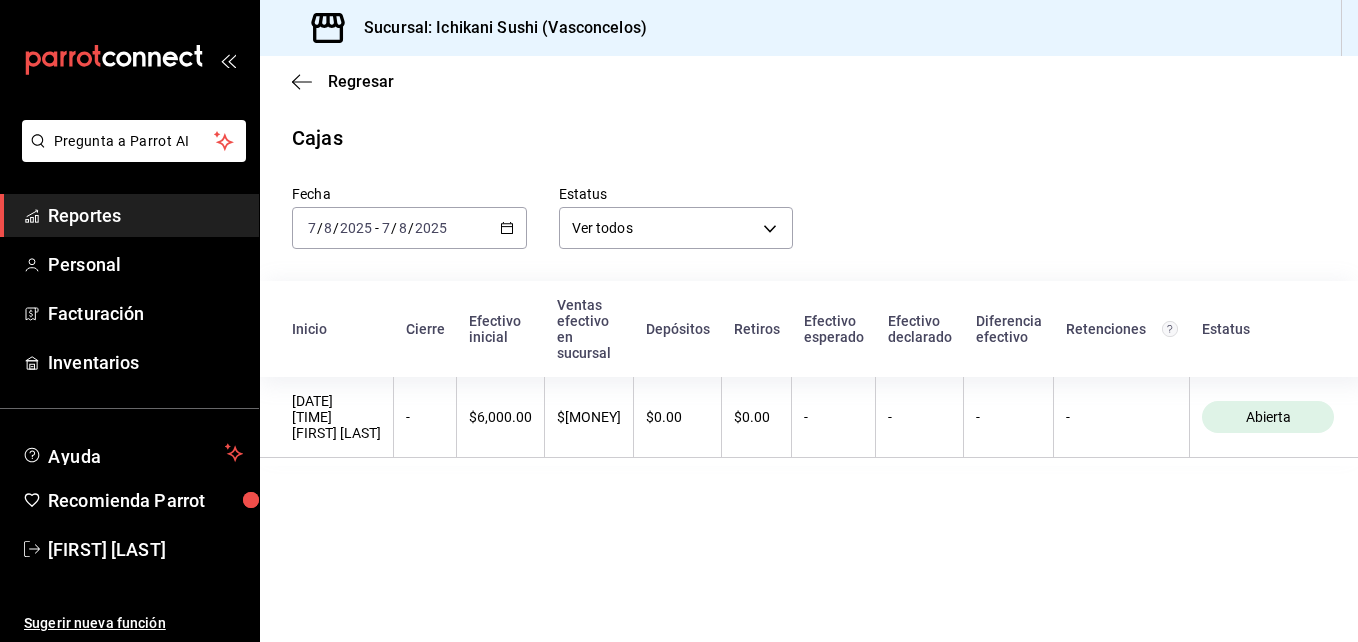 click on "2025-08-07 7 / 8 / 2025 - 2025-08-07 7 / 8 / 2025" at bounding box center [409, 228] 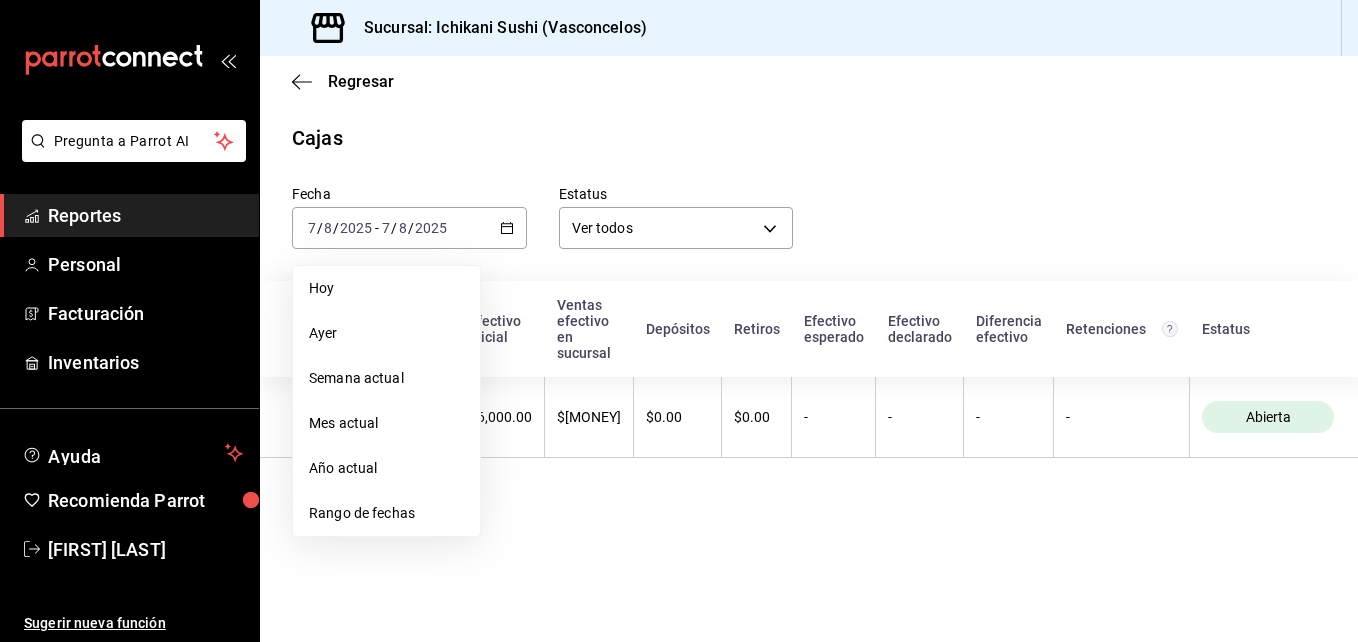 click on "Ayer" at bounding box center (386, 333) 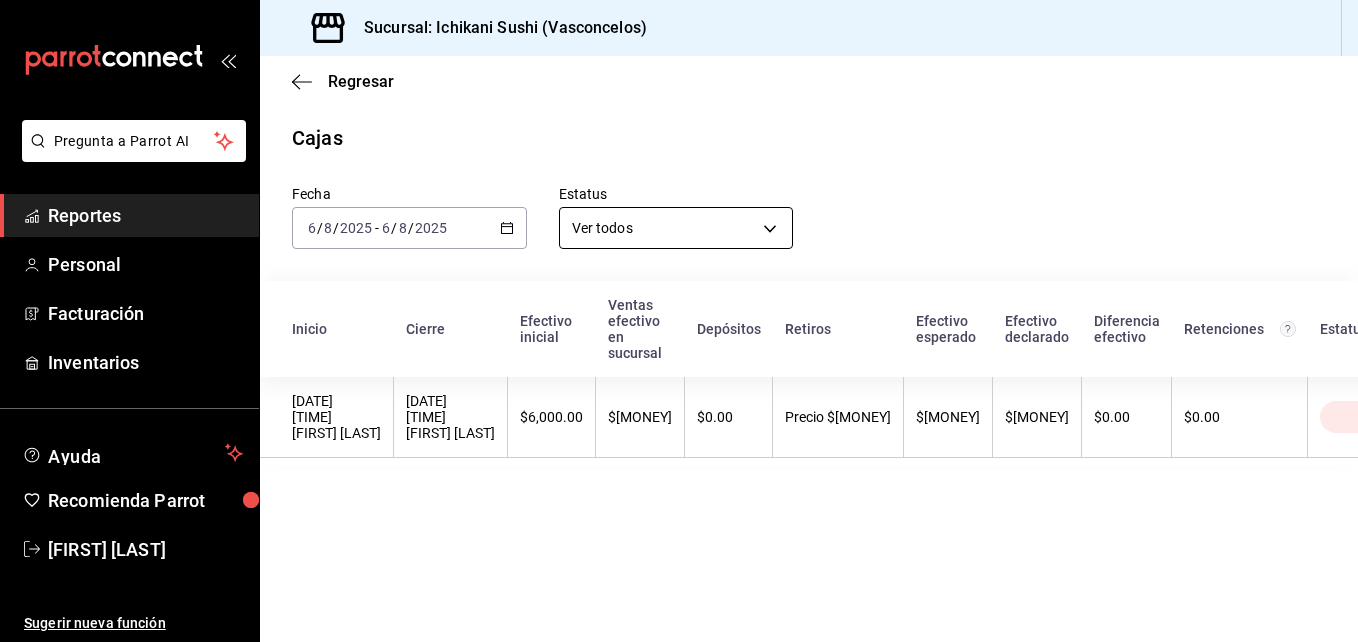 click on "Pregunta a Parrot AI Reportes   Personal   Facturación   Inventarios   Ayuda Recomienda Parrot   [FIRST] [LAST]   Sugerir nueva función   Sucursal: Ichikani Sushi (Vasconcelos) Regresar Cajas Fecha [DATE] [DATE] - [DATE] [DATE] Estatus Ver todos ALL Inicio Cierre Efectivo inicial Ventas efectivo en sucursal Depósitos Retiros Efectivo esperado Efectivo declarado Diferencia efectivo Retenciones Estatus [DATE]
[TIME]
[FIRST] [LAST] [DATE]
[TIME]
[FIRST] [LAST] $[MONEY] $[MONEY] $0.00 Precio $[MONEY] $[MONEY] $[MONEY] $0.00 $0.00 Cerrada Pregunta a Parrot AI Reportes   Personal   Facturación   Inventarios   Ayuda Recomienda Parrot   [FIRST] [LAST]   Sugerir nueva función   GANA 1 MES GRATIS EN TU SUSCRIPCIÓN AQUÍ ¿Recuerdas cómo empezó tu restaurante?
Hoy puedes ayudar a un colega a tener el mismo cambio que tú viviste.
Recomienda Parrot directamente desde tu Portal Administrador.
Es fácil y rápido.
🎁 Por cada restaurante que se una, ganas 1 mes gratis." at bounding box center (679, 321) 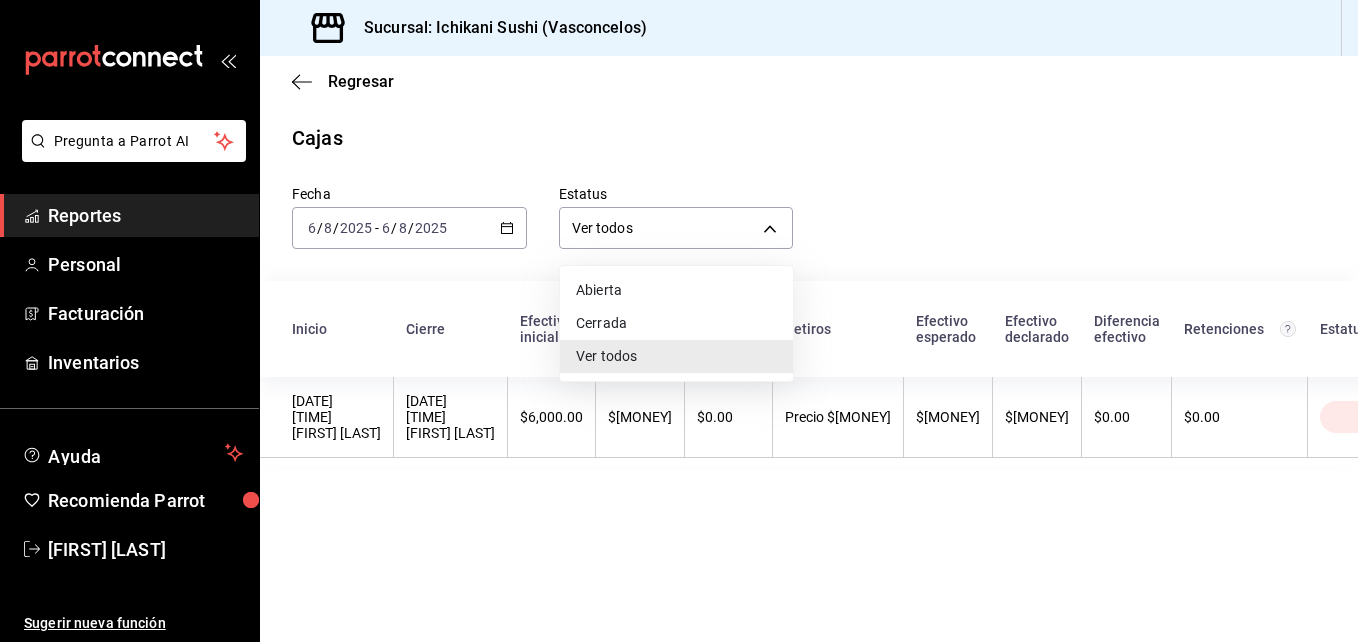 click at bounding box center (679, 321) 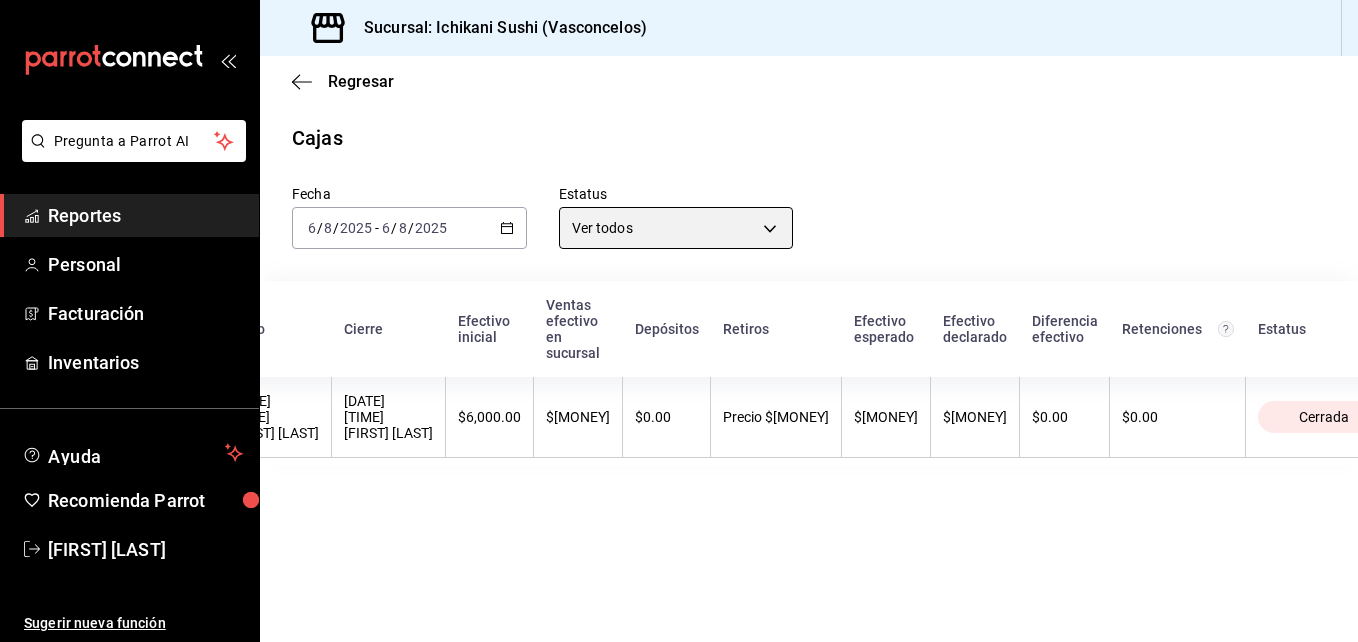scroll, scrollTop: 0, scrollLeft: 0, axis: both 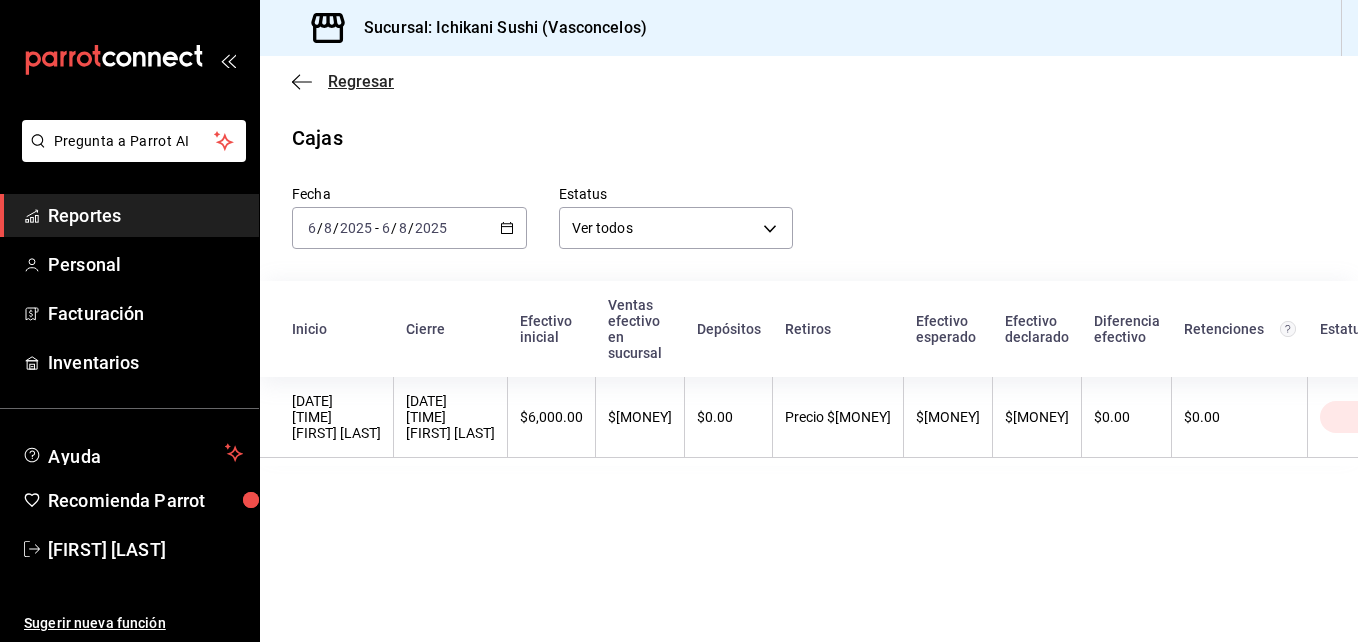 click 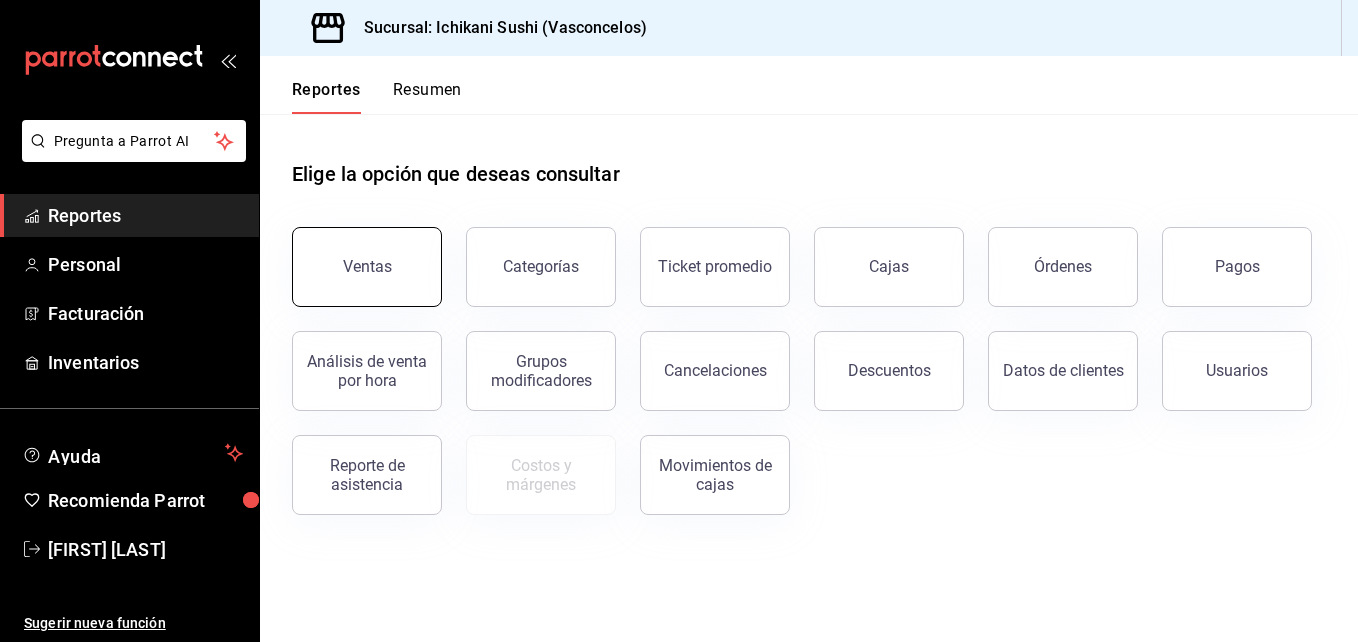 click on "Ventas" at bounding box center [367, 267] 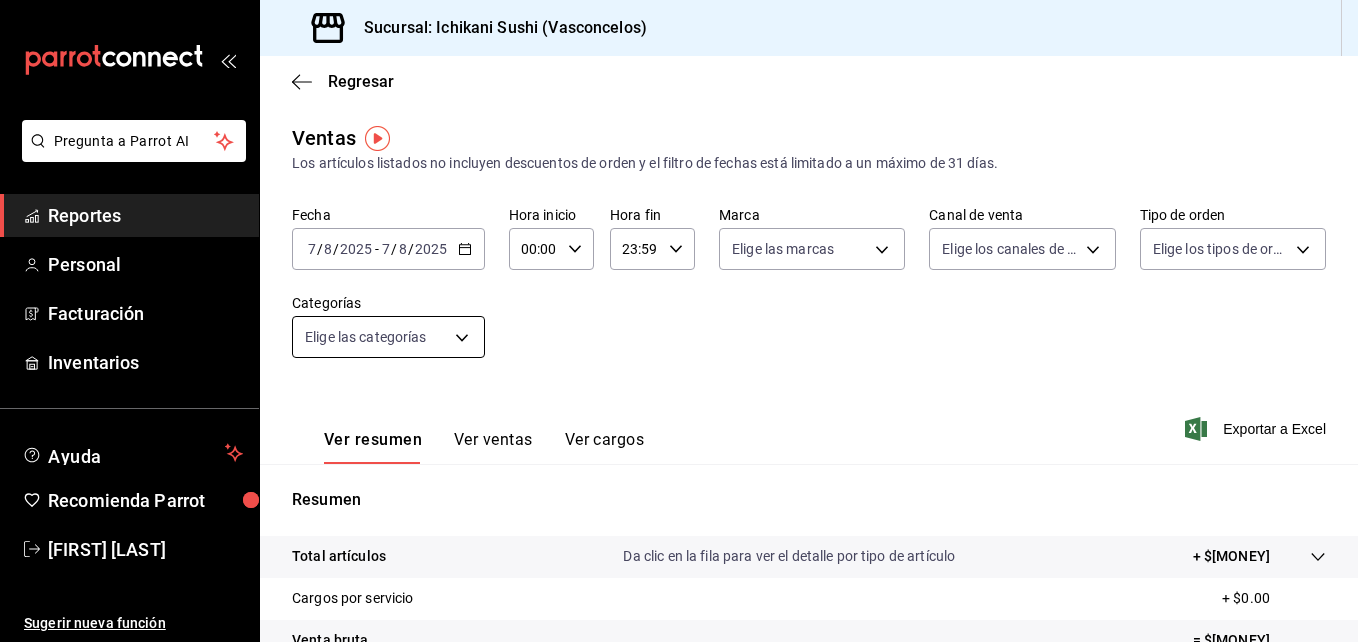 click on "Pregunta a Parrot AI Reportes   Personal   Facturación   Inventarios   Ayuda Recomienda Parrot   [FIRST] [LAST]   Sugerir nueva función   Sucursal: Ichikani Sushi (Vasconcelos) Regresar Ventas Los artículos listados no incluyen descuentos de orden y el filtro de fechas está limitado a un máximo de 31 días. Fecha [DATE] [DATE] - [DATE] [DATE] Hora inicio [TIME] Hora inicio Hora fin [TIME] Hora fin Marca Elige las marcas Canal de venta Elige los canales de venta Tipo de orden Elige los tipos de orden Categorías Elige las categorías Ver resumen Ver ventas Ver cargos Exportar a Excel Resumen Total artículos Da clic en la fila para ver el detalle por tipo de artículo + $[MONEY] Cargos por servicio + $[MONEY] Venta bruta = $[MONEY] Descuentos totales - $[MONEY] Certificados de regalo - $[MONEY] Venta total = $[MONEY] Impuestos - $[MONEY] Venta neta = $[MONEY] Pregunta a Parrot AI Reportes   Personal   Facturación   Inventarios   Ayuda Recomienda Parrot   [FIRST] [LAST]     Ir a video" at bounding box center (679, 321) 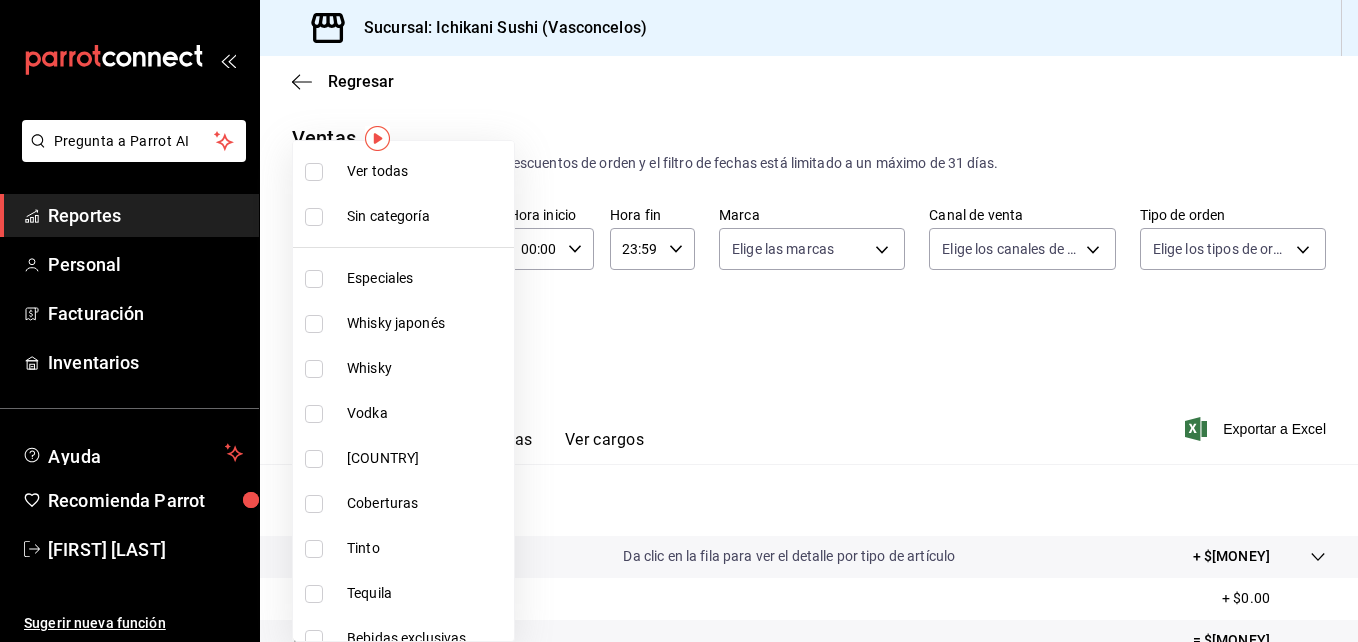 click at bounding box center [679, 321] 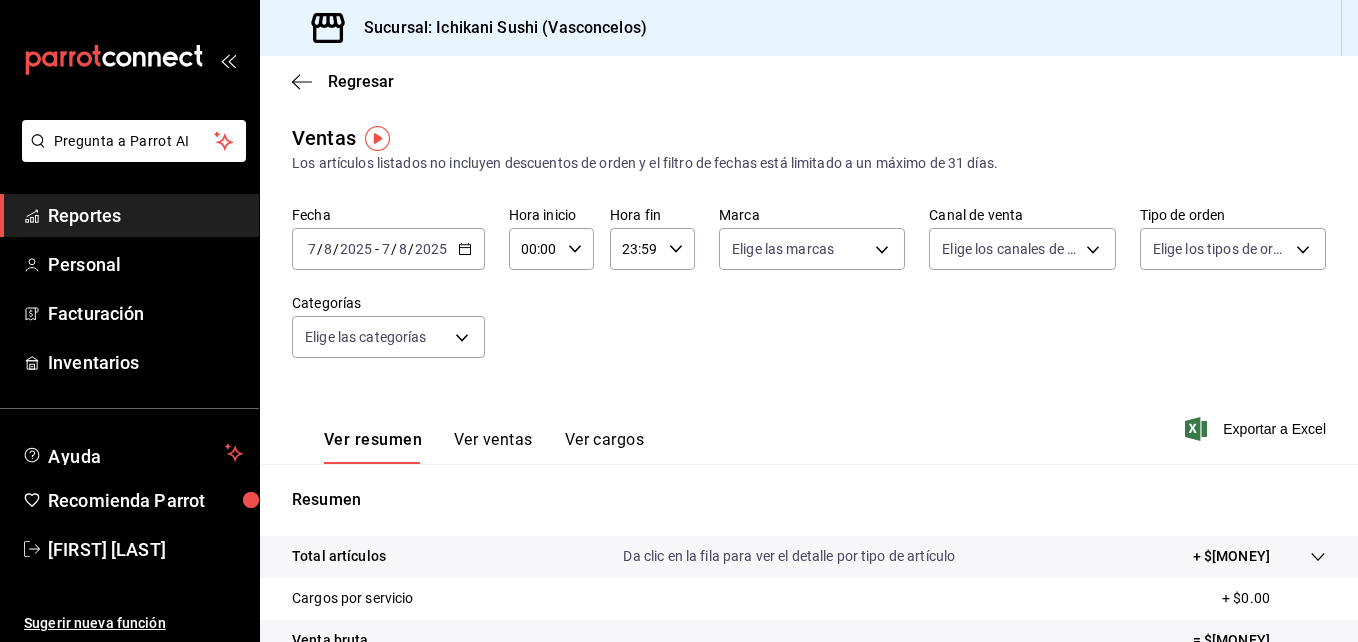 click on "Ver cargos" at bounding box center (605, 447) 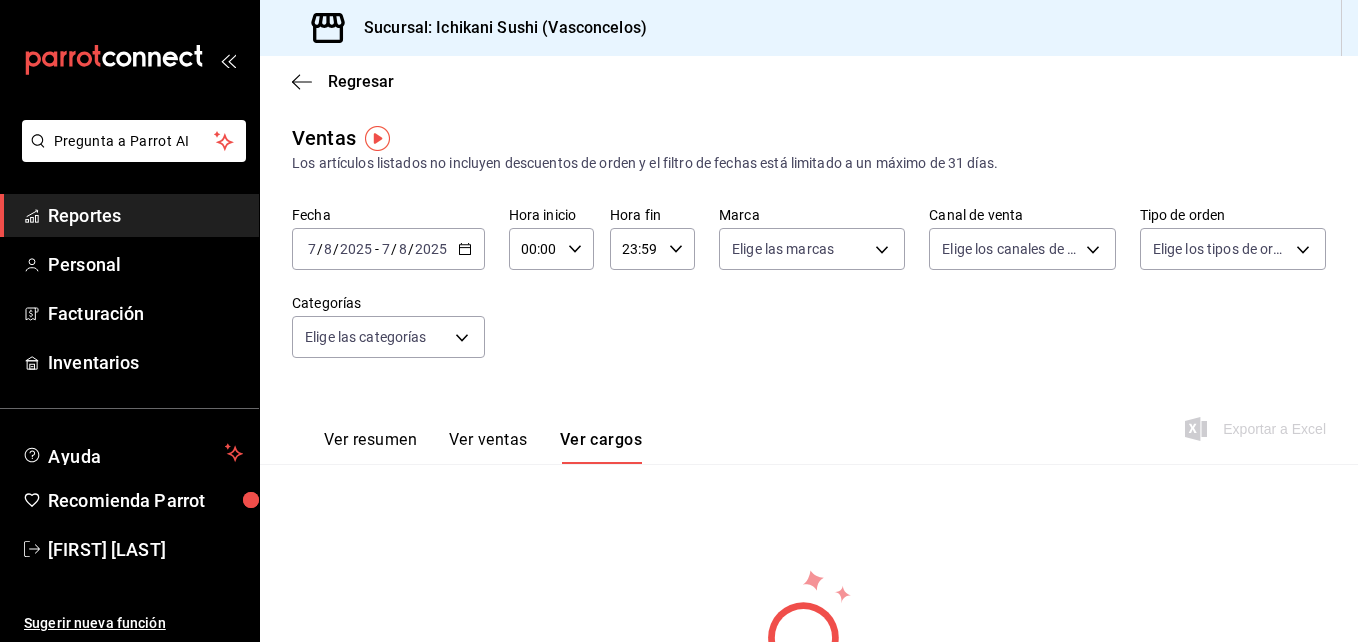 click 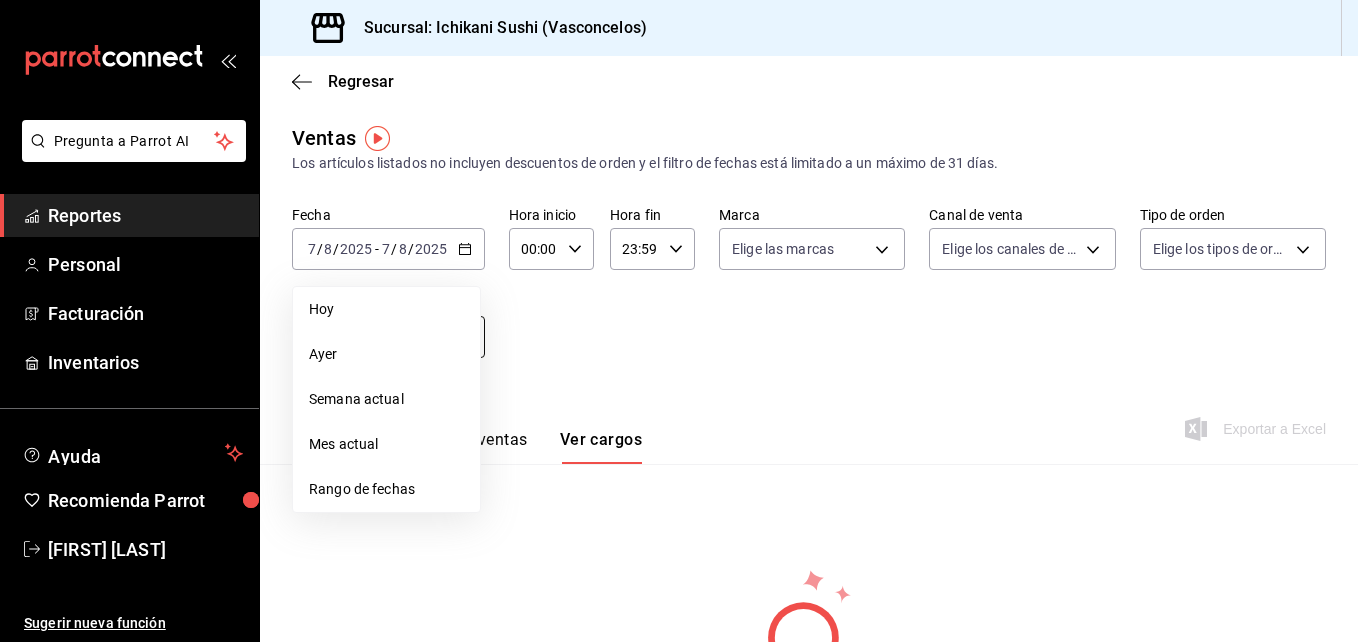 drag, startPoint x: 412, startPoint y: 353, endPoint x: 427, endPoint y: 349, distance: 15.524175 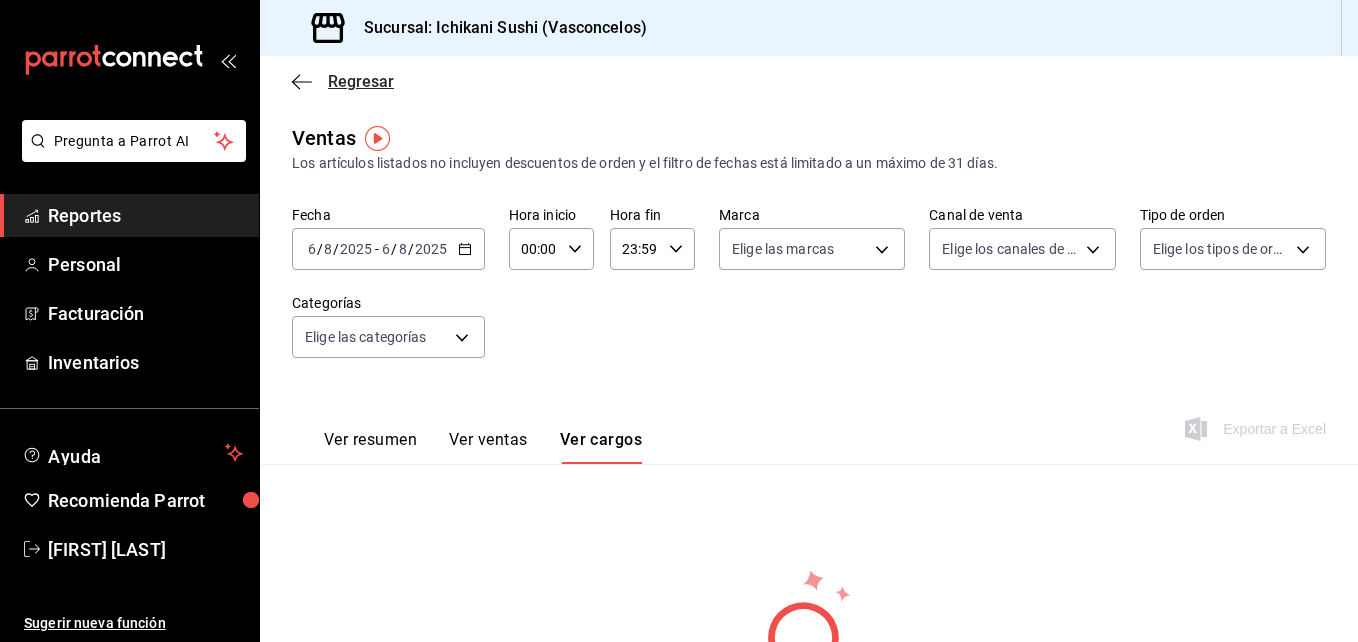 click 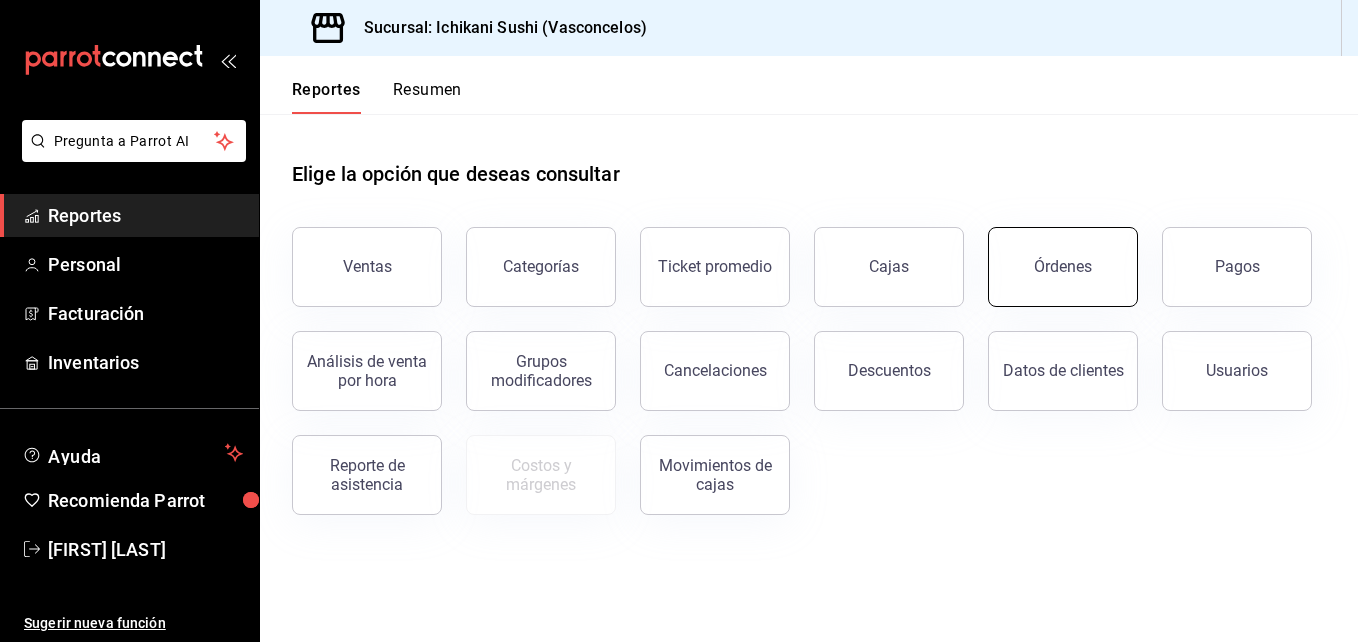 click on "Órdenes" at bounding box center (1063, 267) 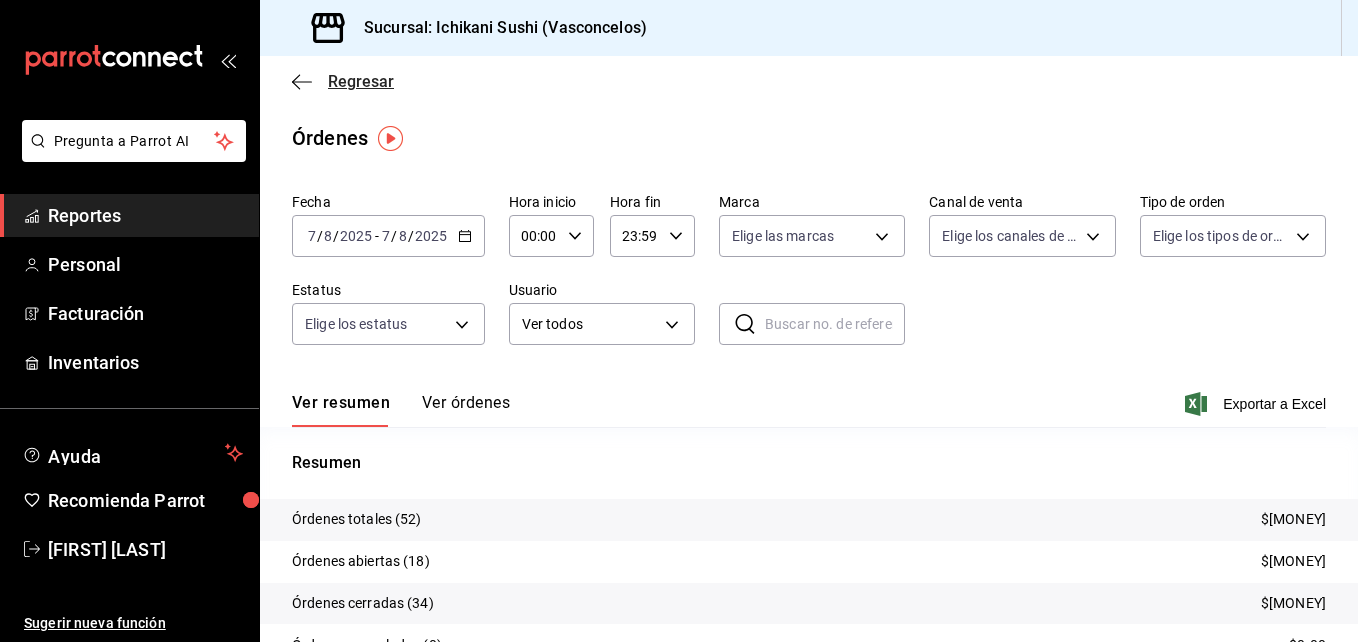 click 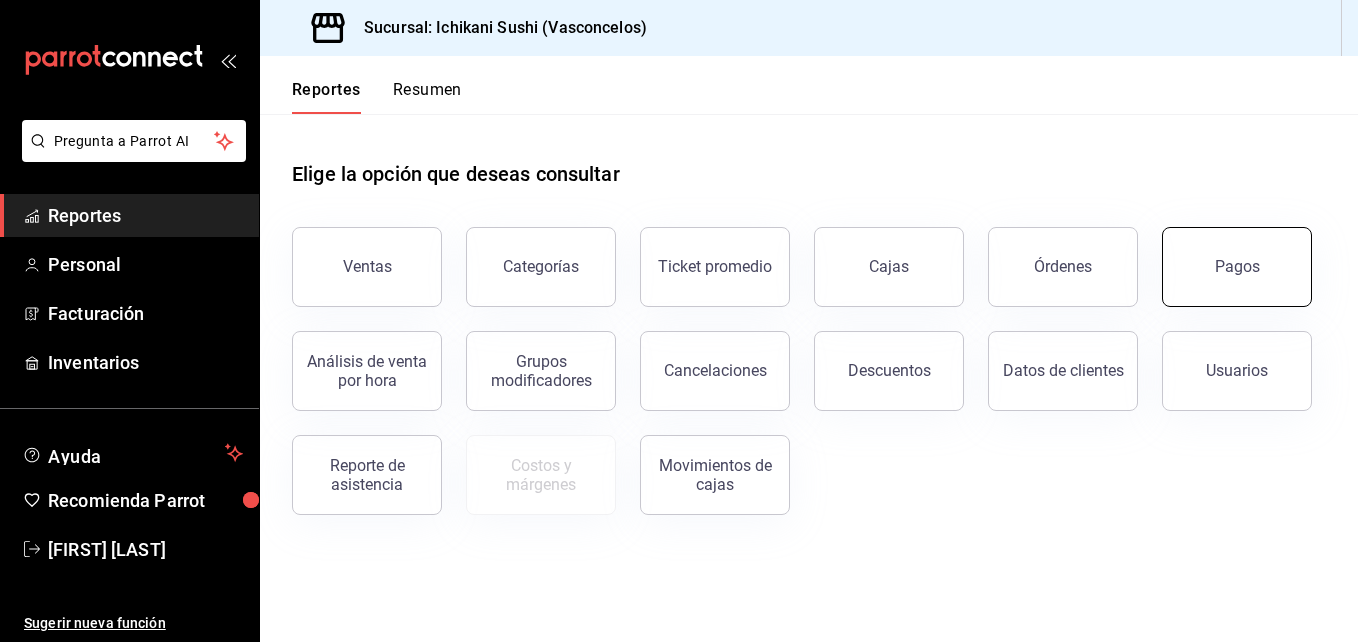 click on "Pagos" at bounding box center [1237, 267] 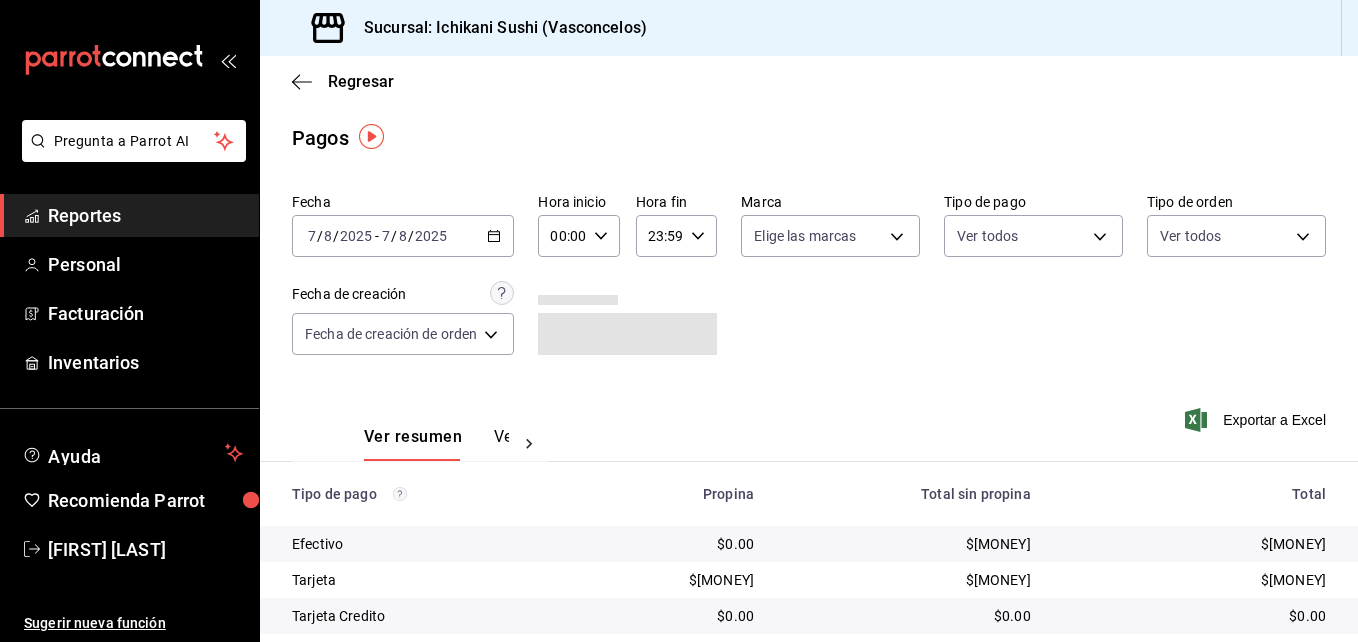 scroll, scrollTop: 100, scrollLeft: 0, axis: vertical 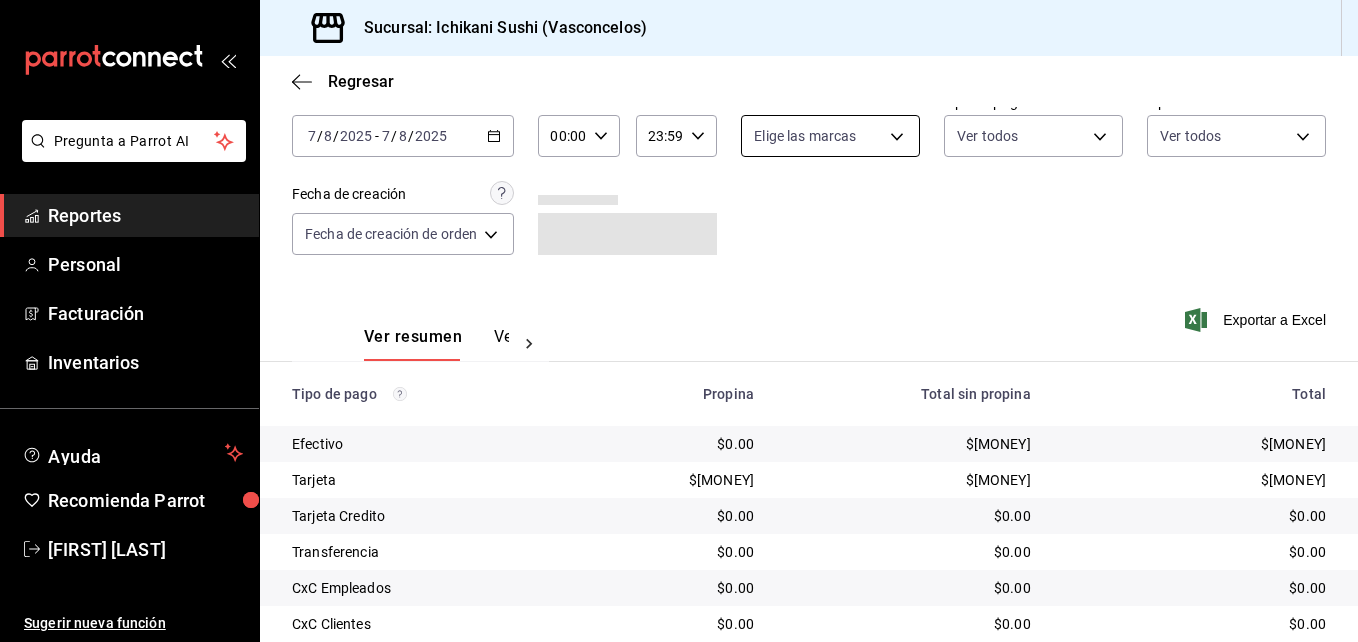 click on "Pregunta a Parrot AI Reportes   Personal   Facturación   Inventarios   Ayuda Recomienda Parrot   [FIRST] [LAST]   Sugerir nueva función   Sucursal: Ichikani Sushi (Vasconcelos) Regresar Pagos Fecha [DATE] [DATE] - [DATE] [DATE] Hora inicio [TIME] Hora inicio Hora fin [TIME] Hora fin Marca Elige las marcas Tipo de pago Ver todos Tipo de orden Ver todos Fecha de creación   Fecha de creación de orden ORDER Ver resumen Ver pagos Exportar a Excel Tipo de pago   Propina Total sin propina Total Efectivo $[MONEY] $[MONEY] $[MONEY] Tarjeta $[MONEY] $[MONEY] $[MONEY] Tarjeta Credito $[MONEY] $[MONEY] $[MONEY] Transferencia $[MONEY] $[MONEY] $[MONEY] CxC Empleados $[MONEY] $[MONEY] $[MONEY] CxC Clientes $[MONEY] $[MONEY] $[MONEY] Rappi $[MONEY] $[MONEY] $[MONEY] Uber $[MONEY] $[MONEY] $[MONEY] Total $[MONEY] $[MONEY] Precio $[MONEY] Pregunta a Parrot AI Reportes   Personal   Facturación   Inventarios   Ayuda Recomienda Parrot   [FIRST] [LAST]   Sugerir nueva función   GANA 1 MES GRATIS EN TU SUSCRIPCIÓN AQUÍ Ver video tutorial Ir a video" at bounding box center [679, 321] 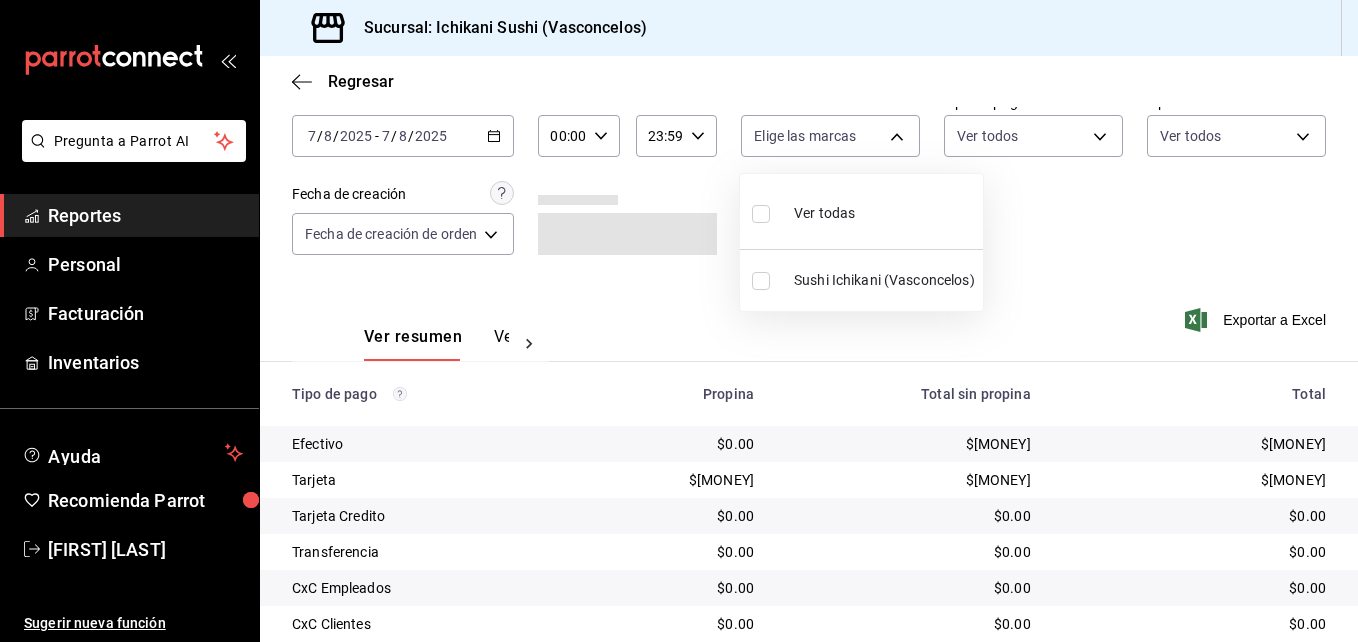 click at bounding box center (679, 321) 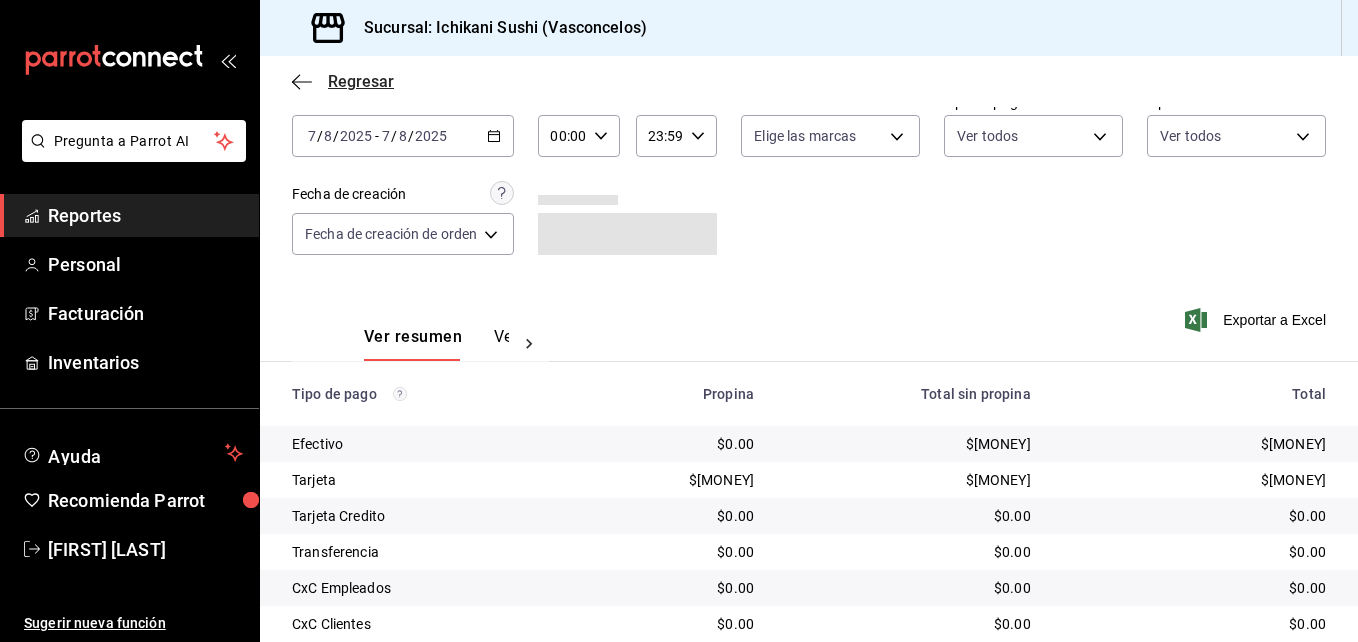 click 